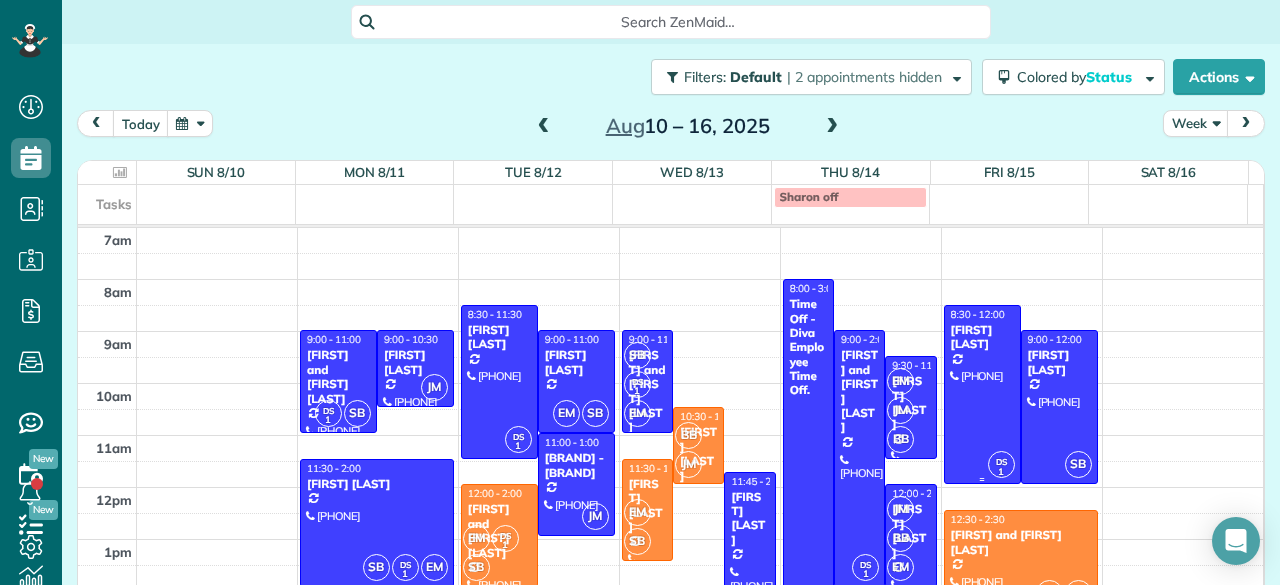 scroll, scrollTop: 0, scrollLeft: 0, axis: both 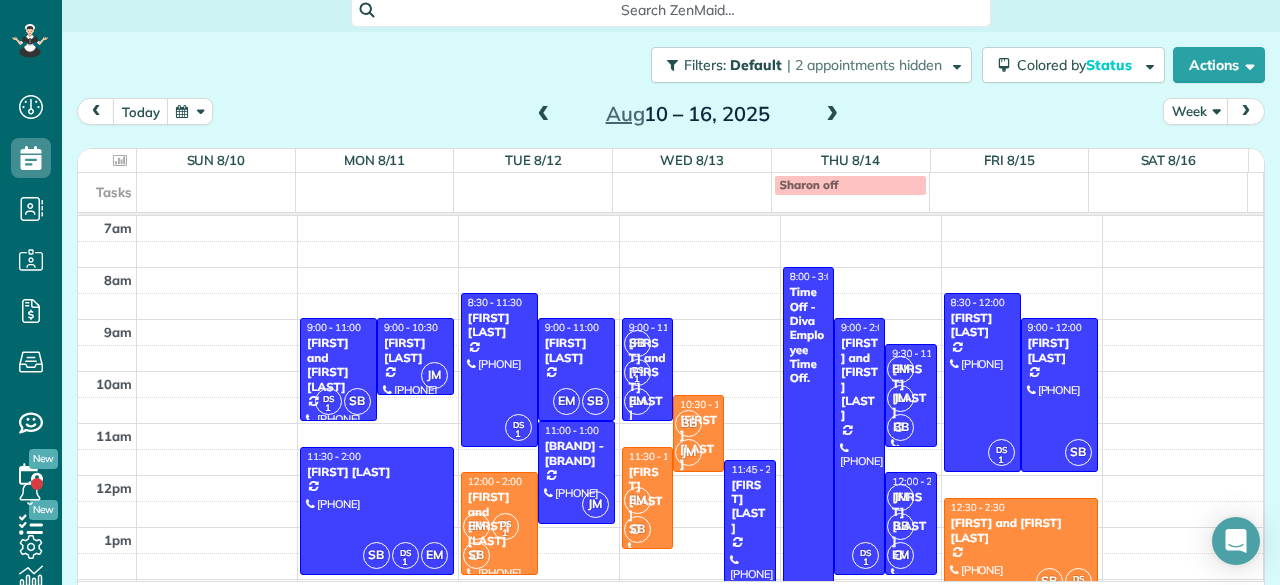 click at bounding box center [832, 115] 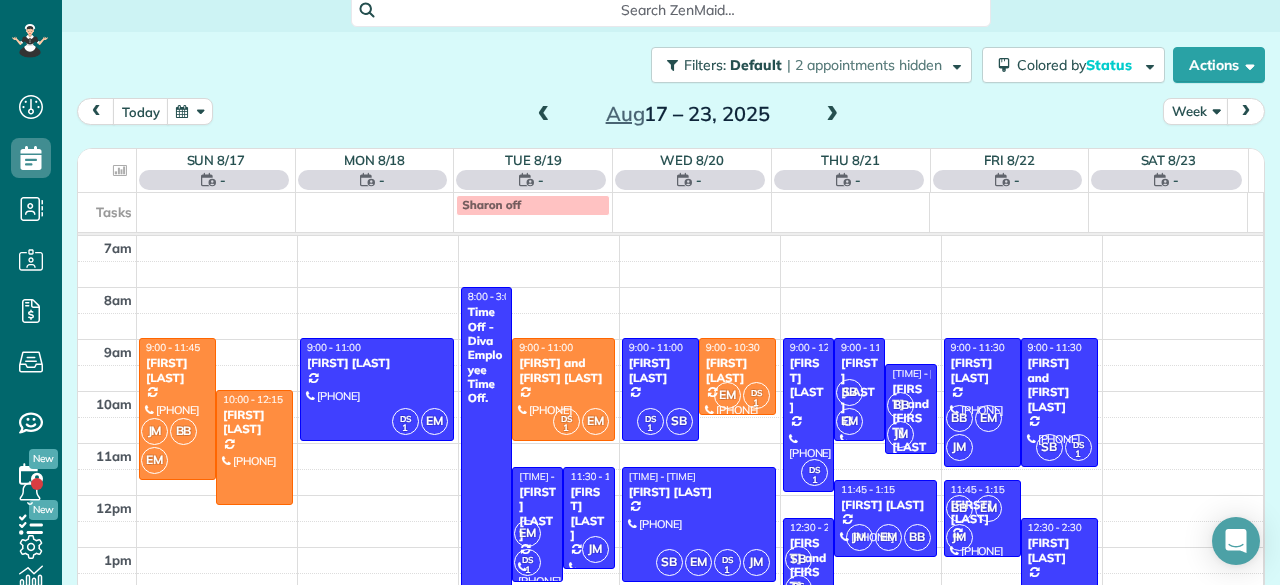 click at bounding box center [832, 115] 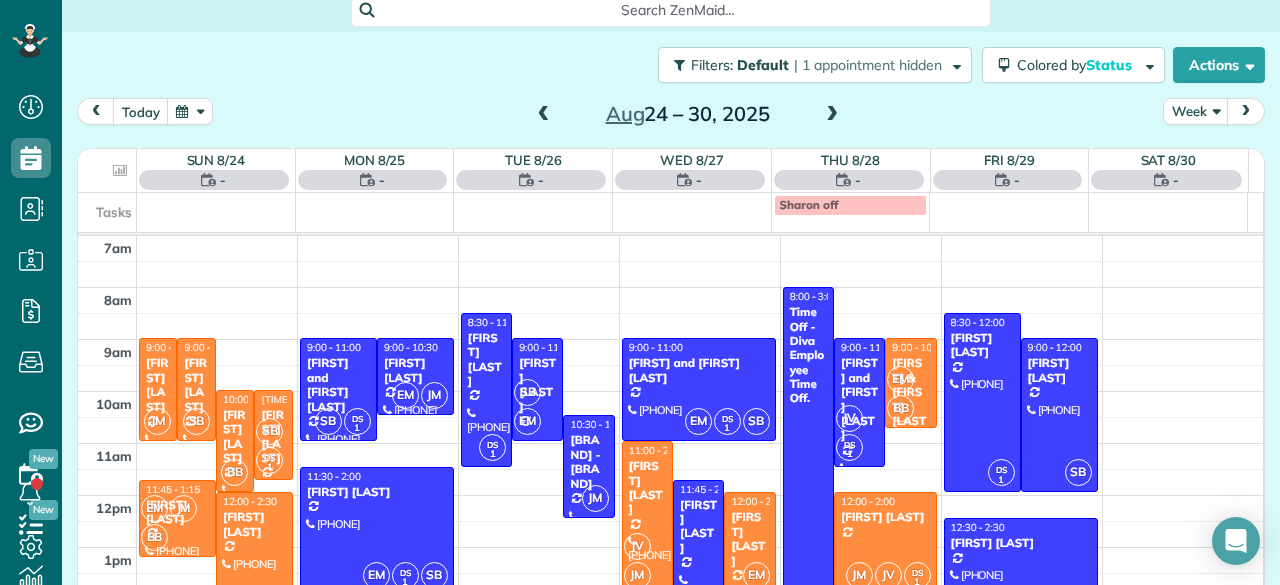 scroll, scrollTop: 0, scrollLeft: 0, axis: both 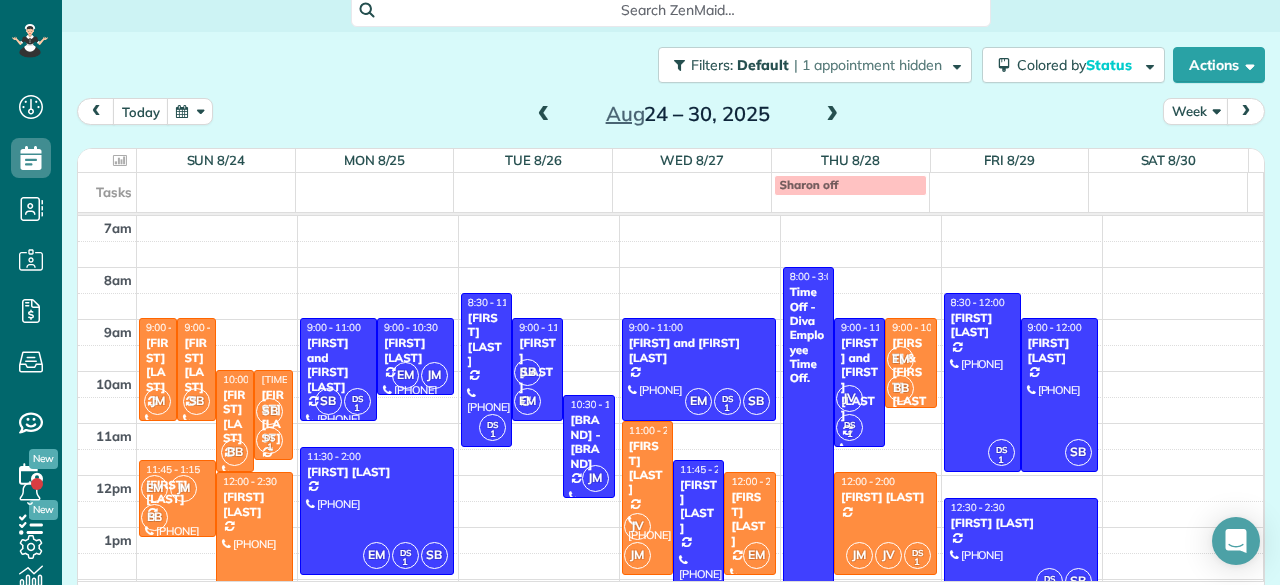 click at bounding box center (832, 115) 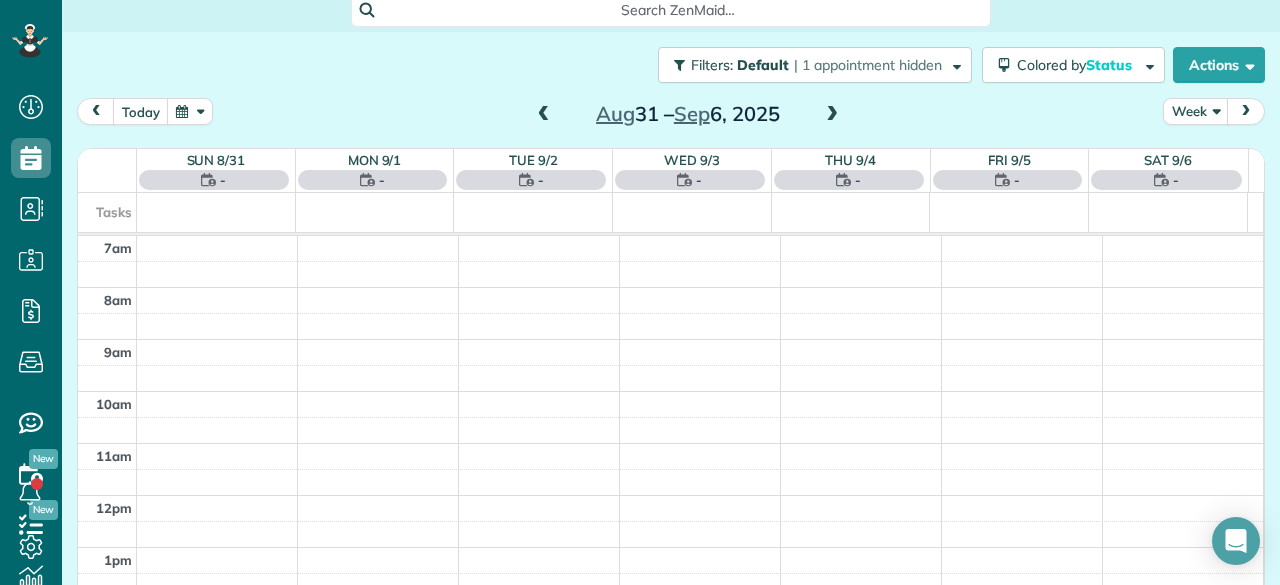 scroll, scrollTop: 0, scrollLeft: 0, axis: both 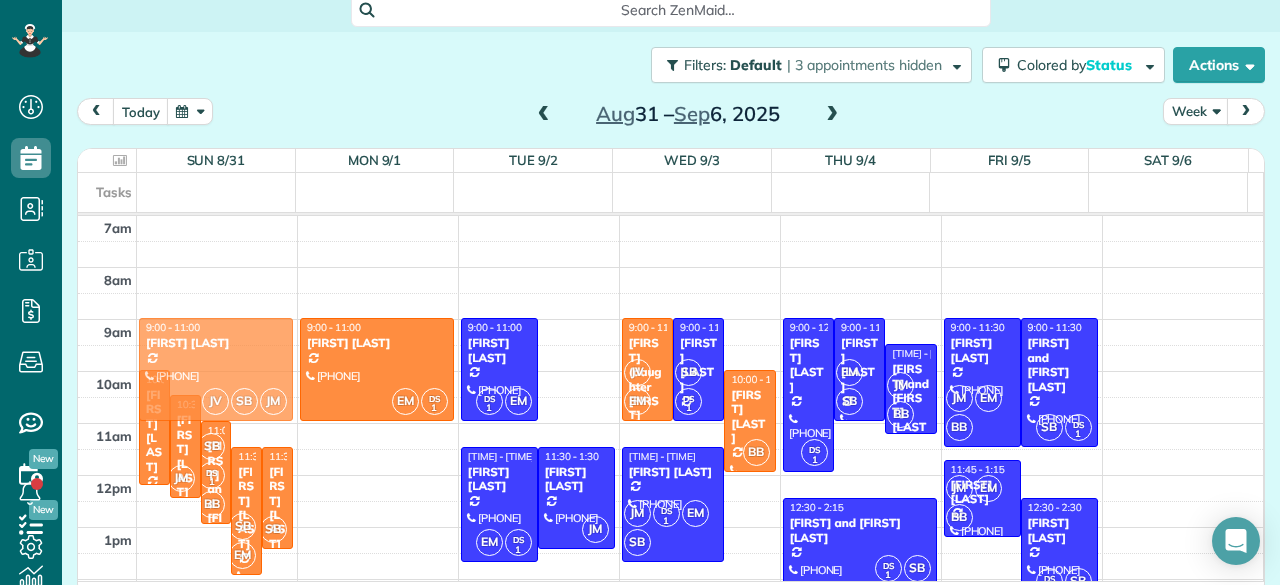 drag, startPoint x: 560, startPoint y: 365, endPoint x: 229, endPoint y: 371, distance: 331.05438 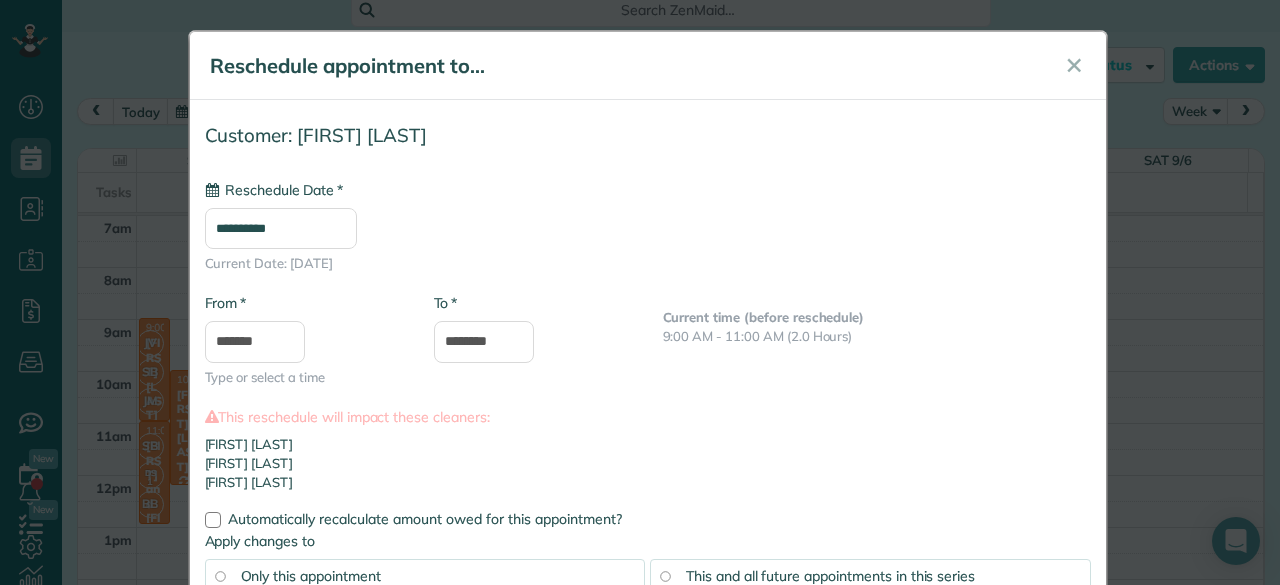 click on "**********" at bounding box center [281, 228] 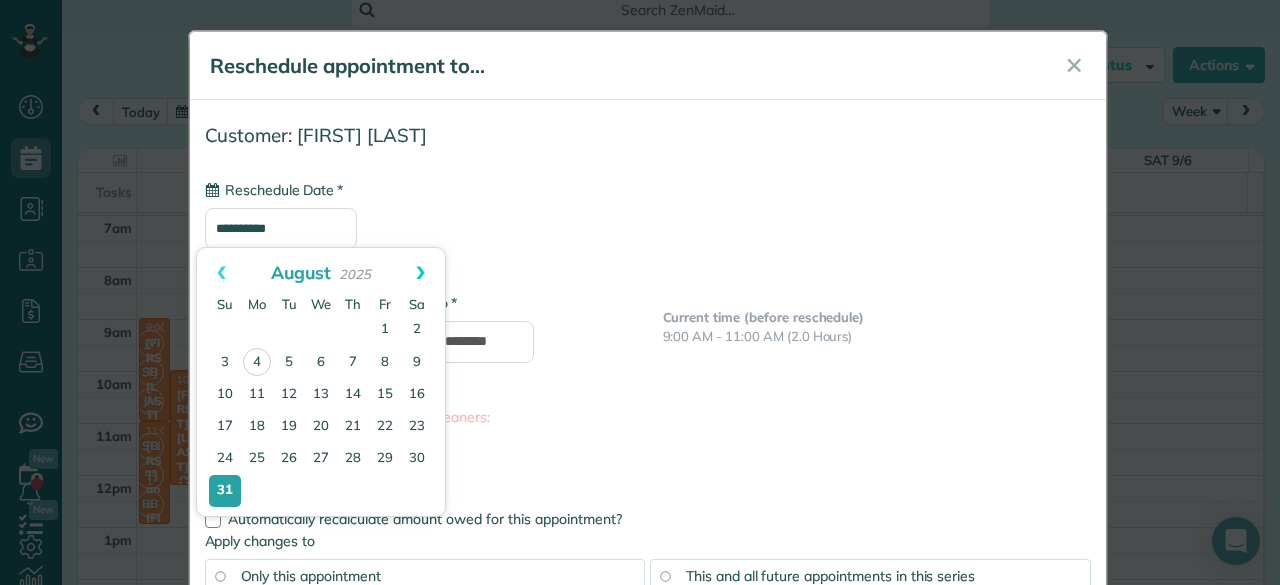 click on "Next" at bounding box center [420, 273] 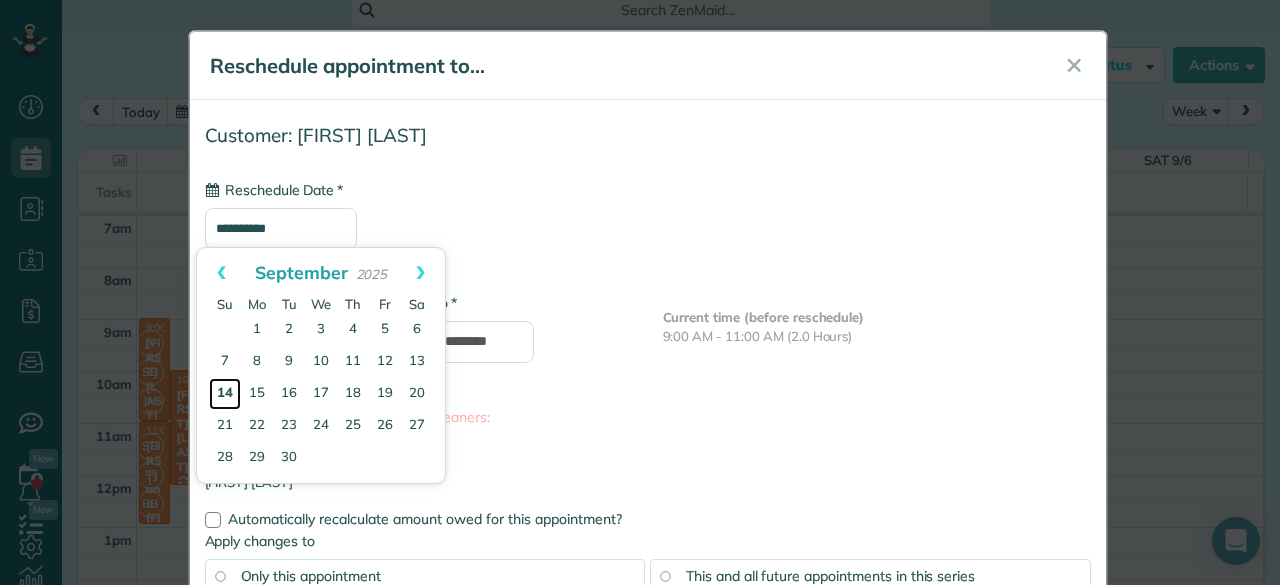 click on "14" at bounding box center [225, 394] 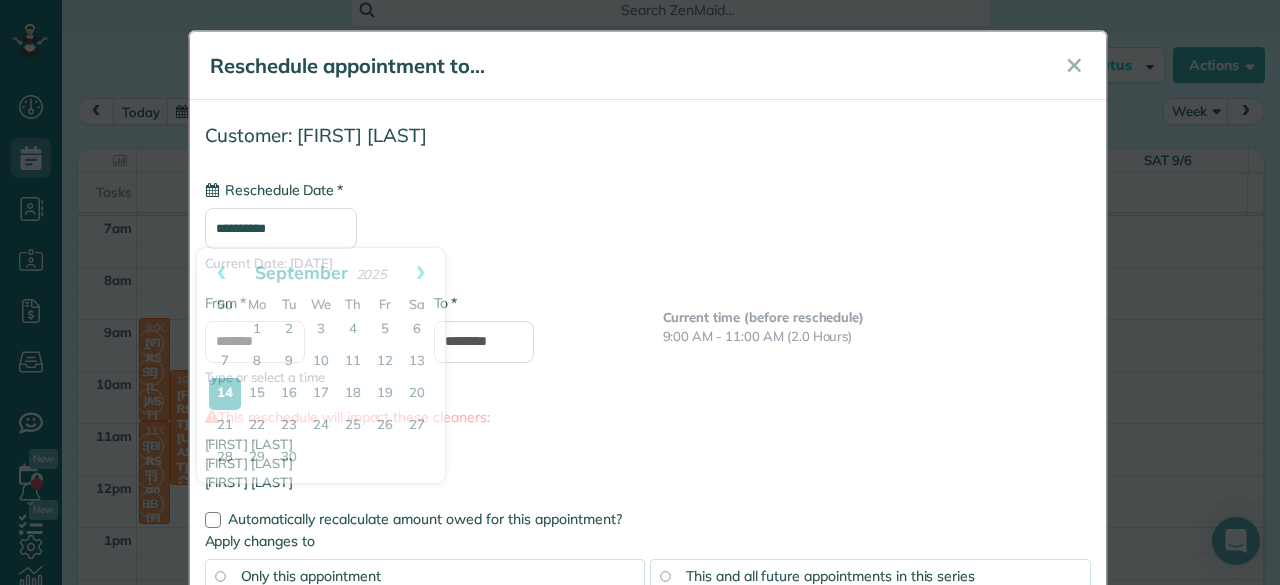 click on "**********" at bounding box center (281, 228) 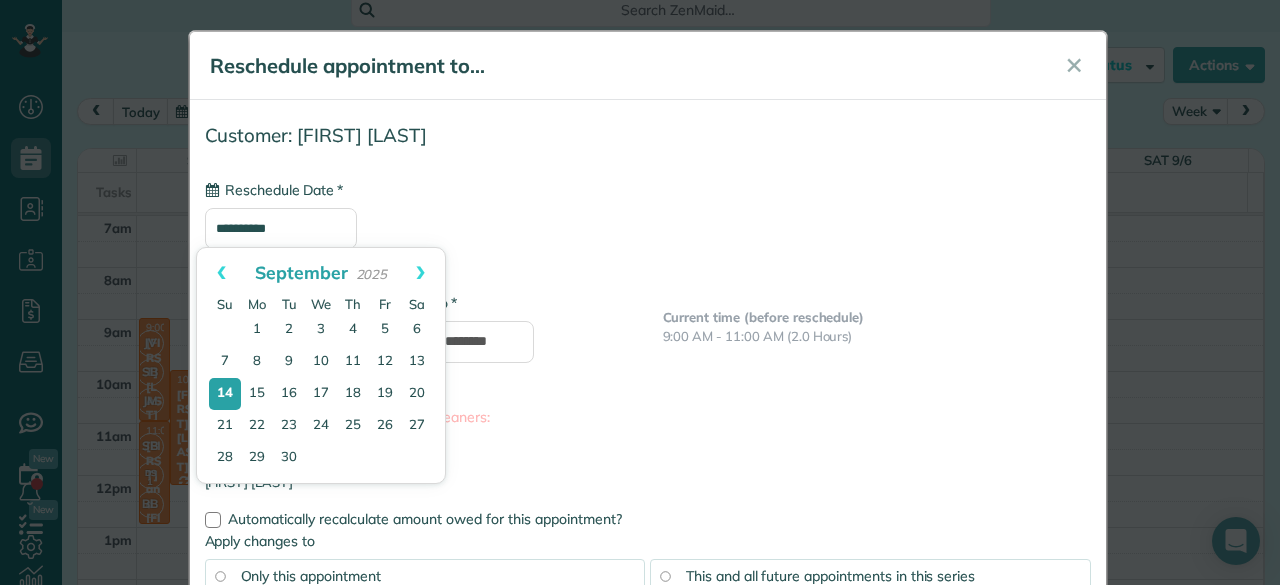 scroll, scrollTop: 142, scrollLeft: 0, axis: vertical 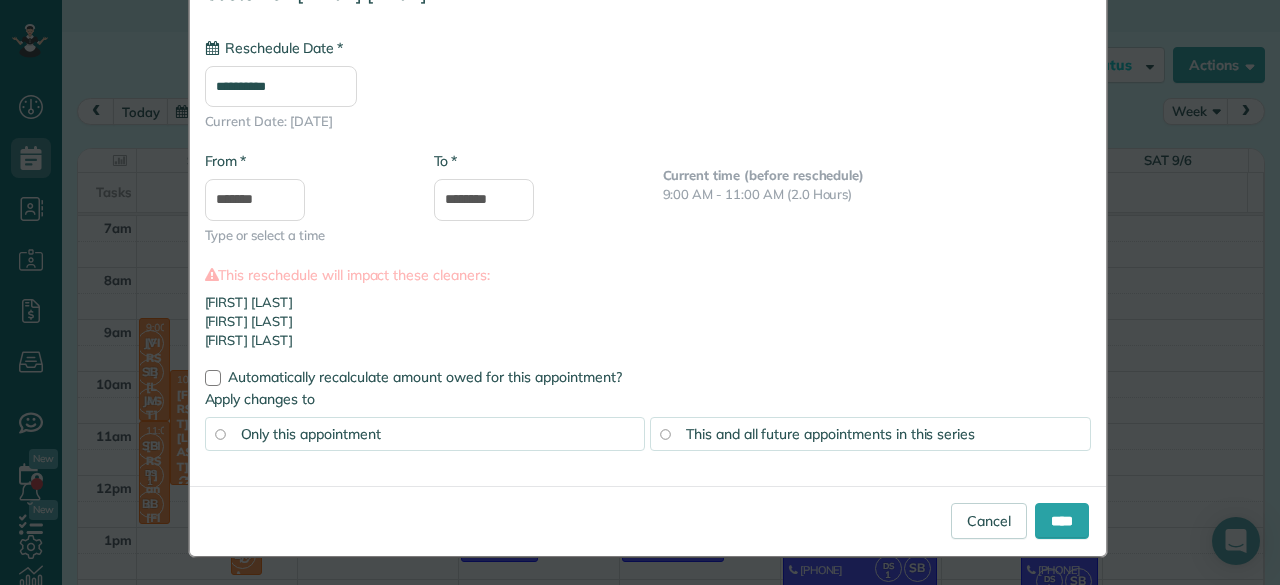 click on "This and all future appointments in this series" at bounding box center [830, 434] 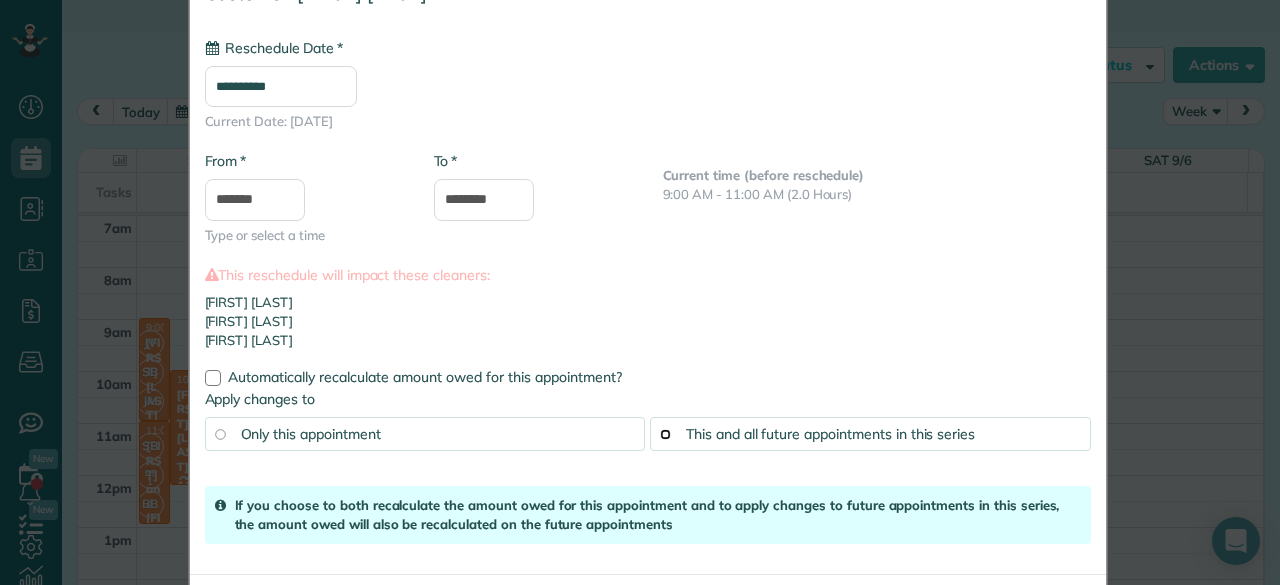 scroll, scrollTop: 230, scrollLeft: 0, axis: vertical 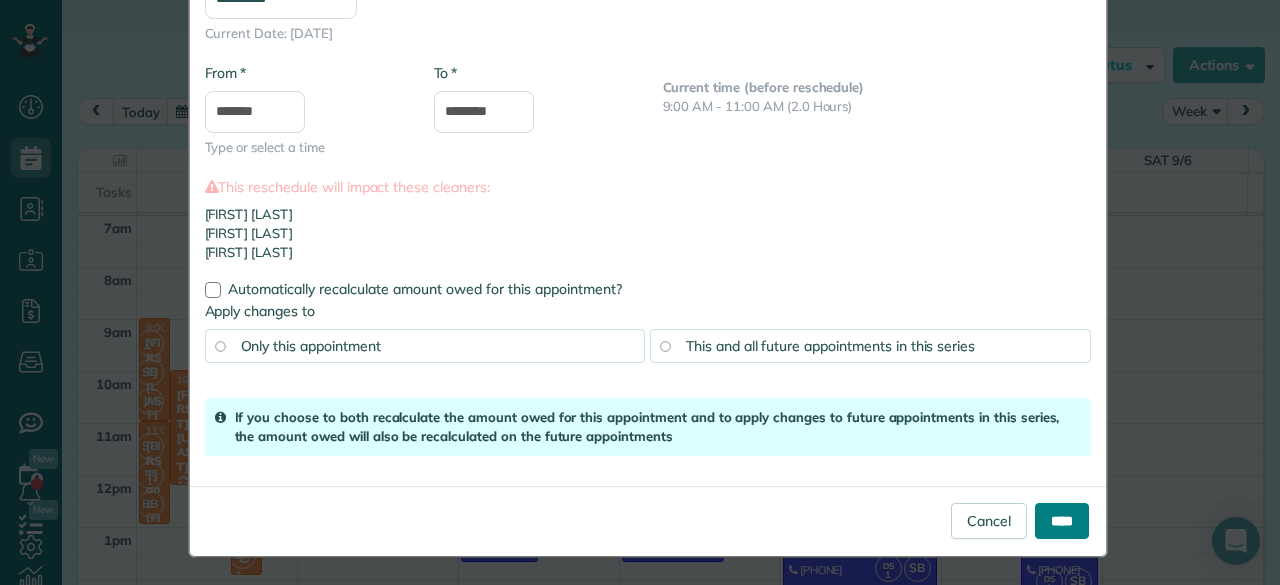 click on "****" at bounding box center [1062, 521] 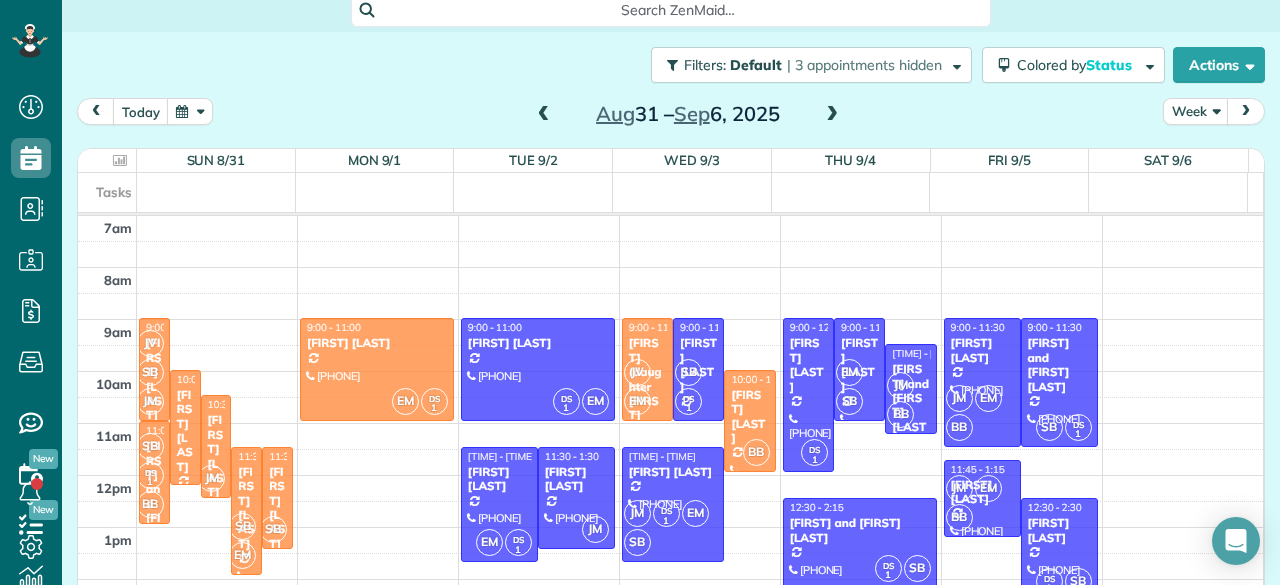 click at bounding box center (832, 115) 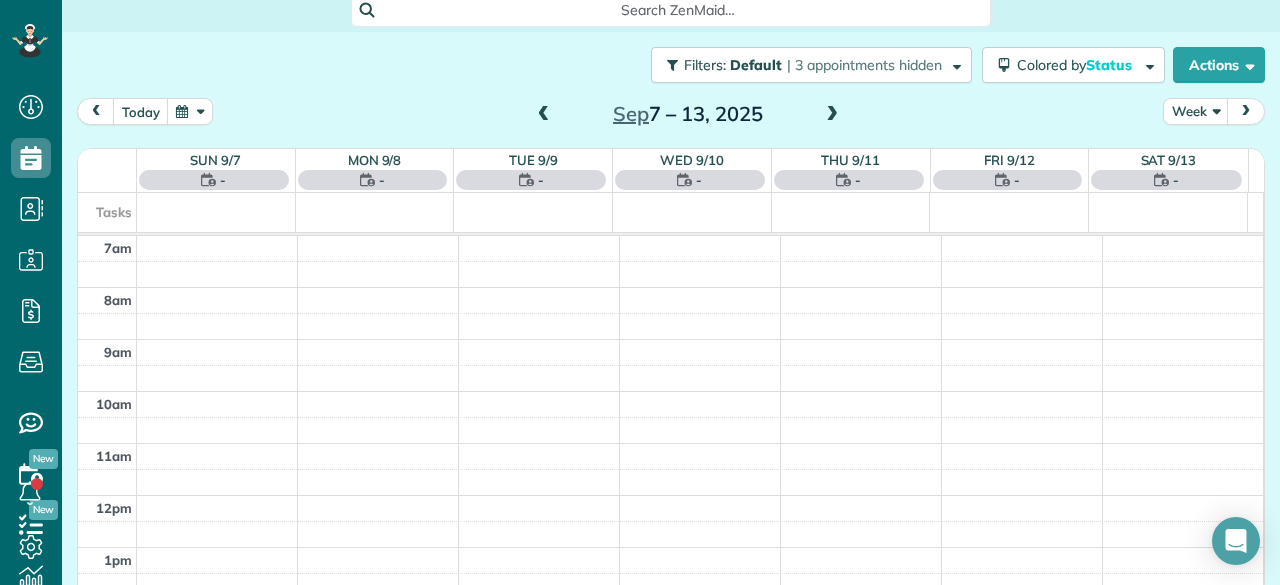 scroll, scrollTop: 0, scrollLeft: 0, axis: both 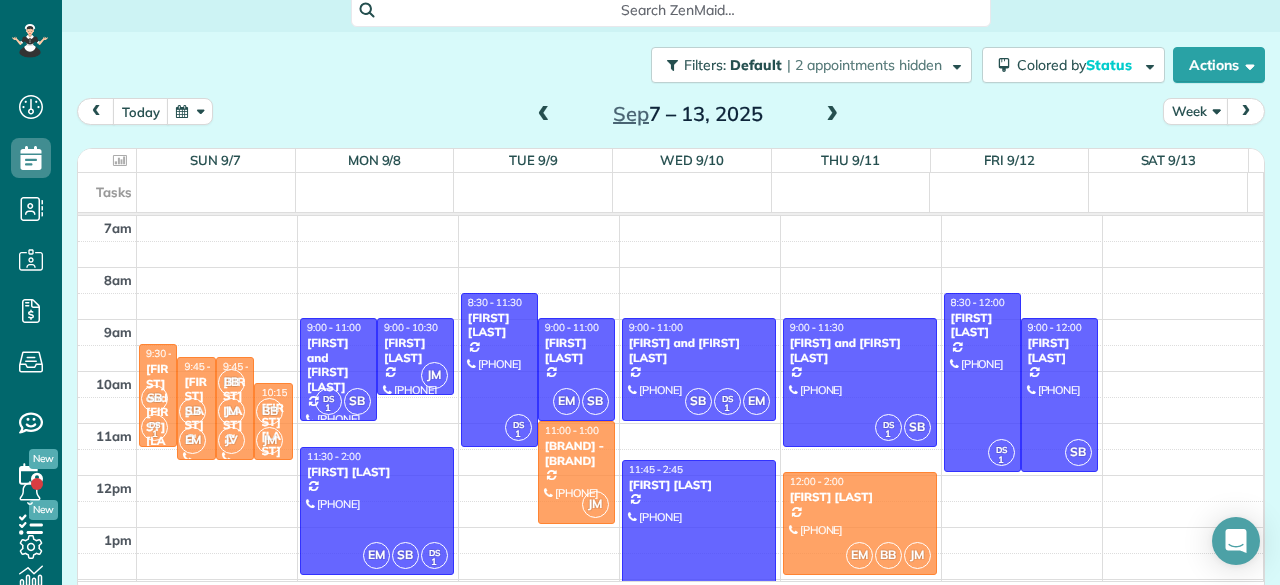 click at bounding box center (832, 115) 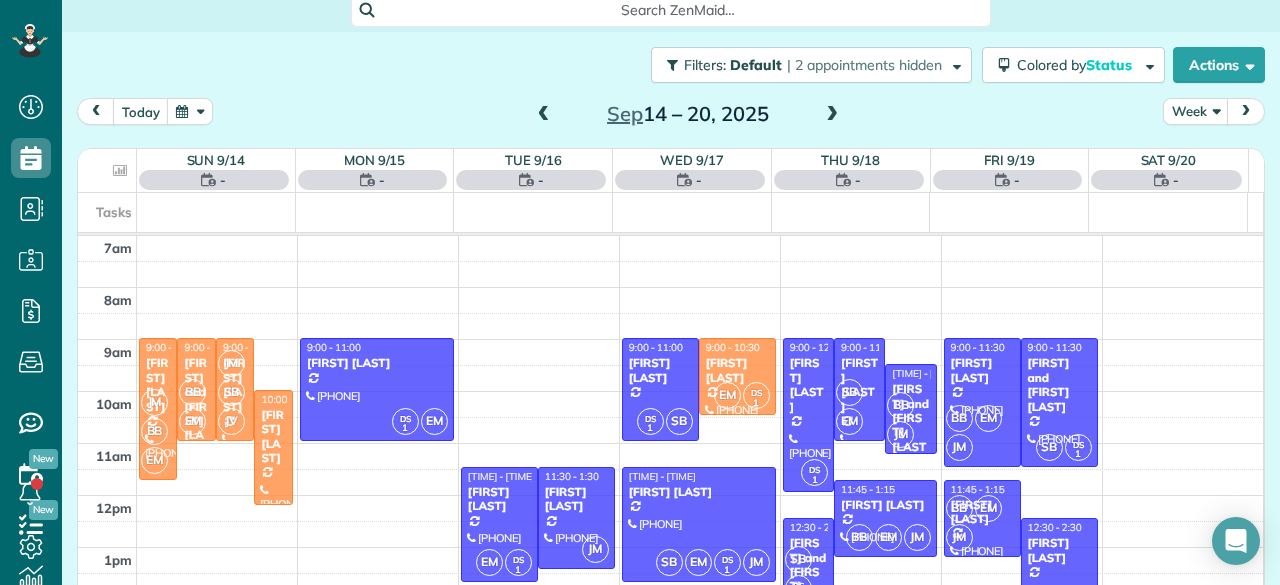 scroll, scrollTop: 0, scrollLeft: 0, axis: both 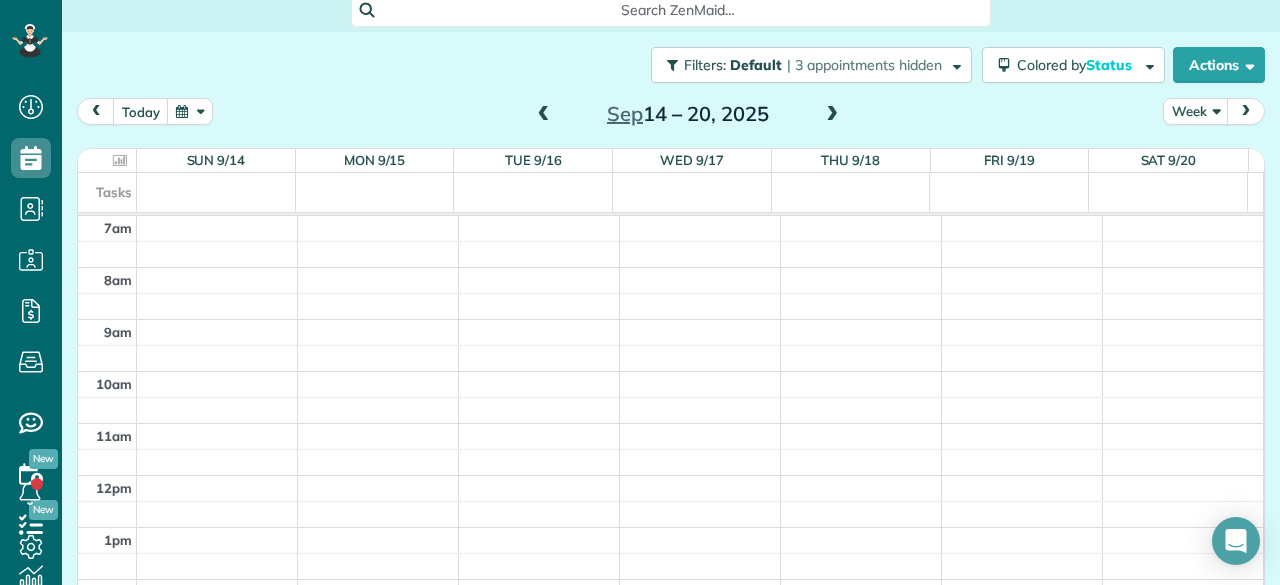 click at bounding box center [544, 115] 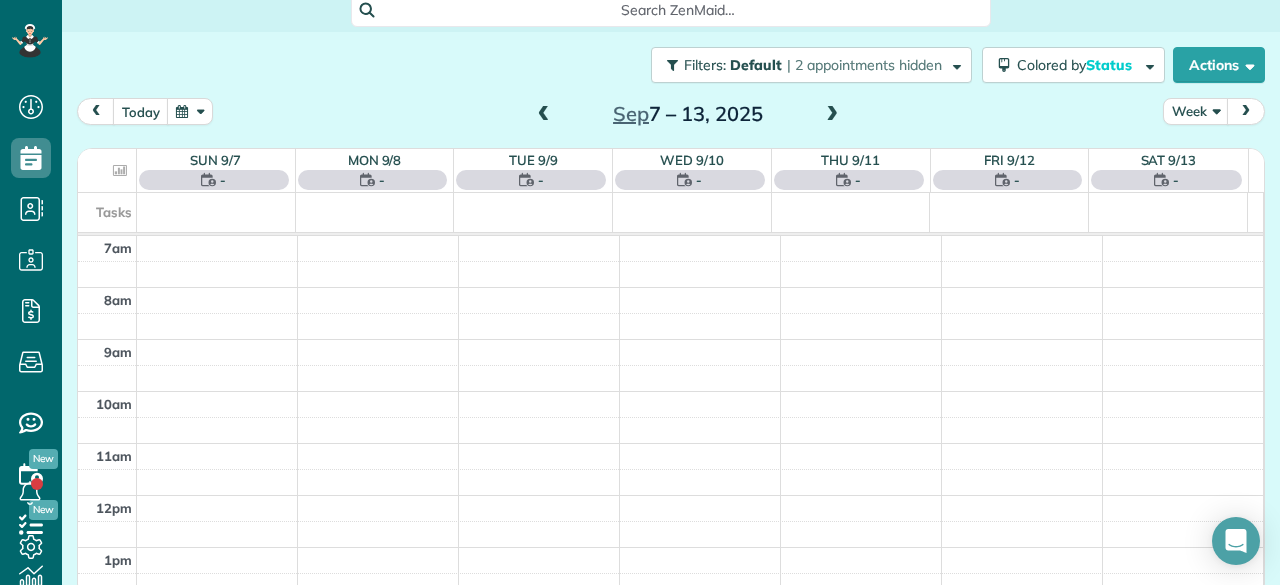 scroll, scrollTop: 0, scrollLeft: 0, axis: both 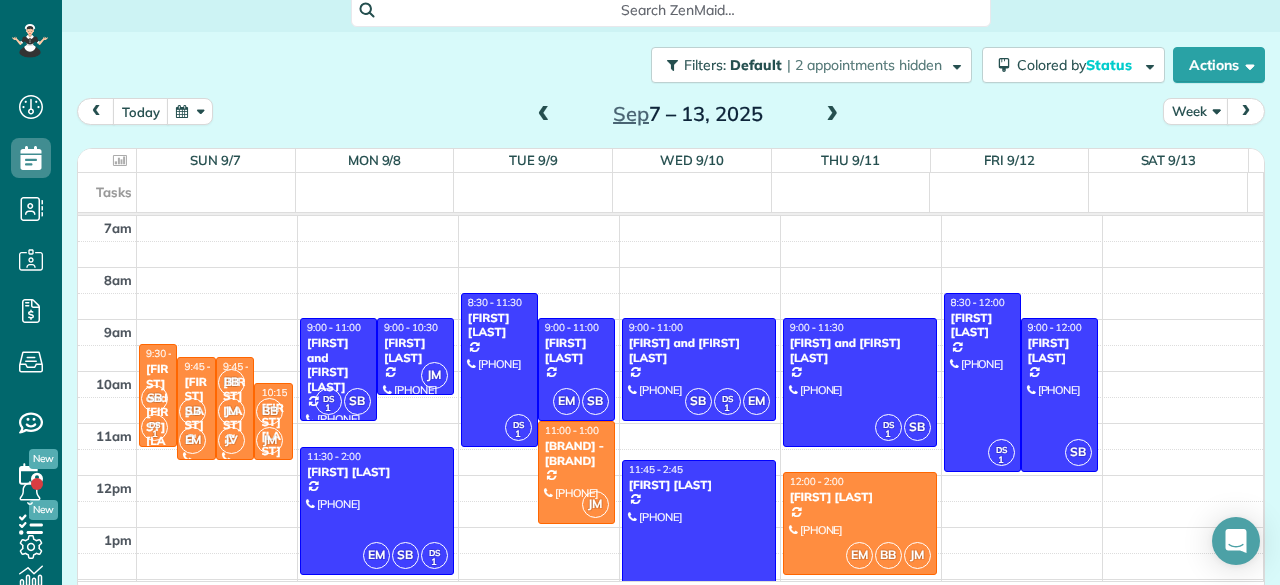 click at bounding box center [832, 115] 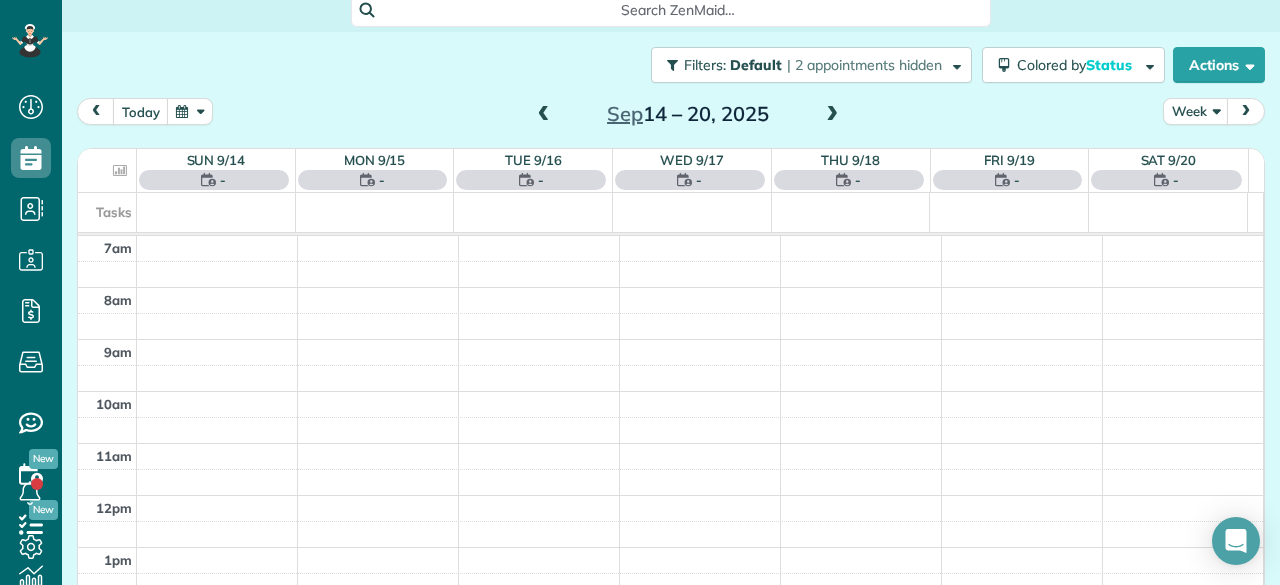 scroll, scrollTop: 0, scrollLeft: 0, axis: both 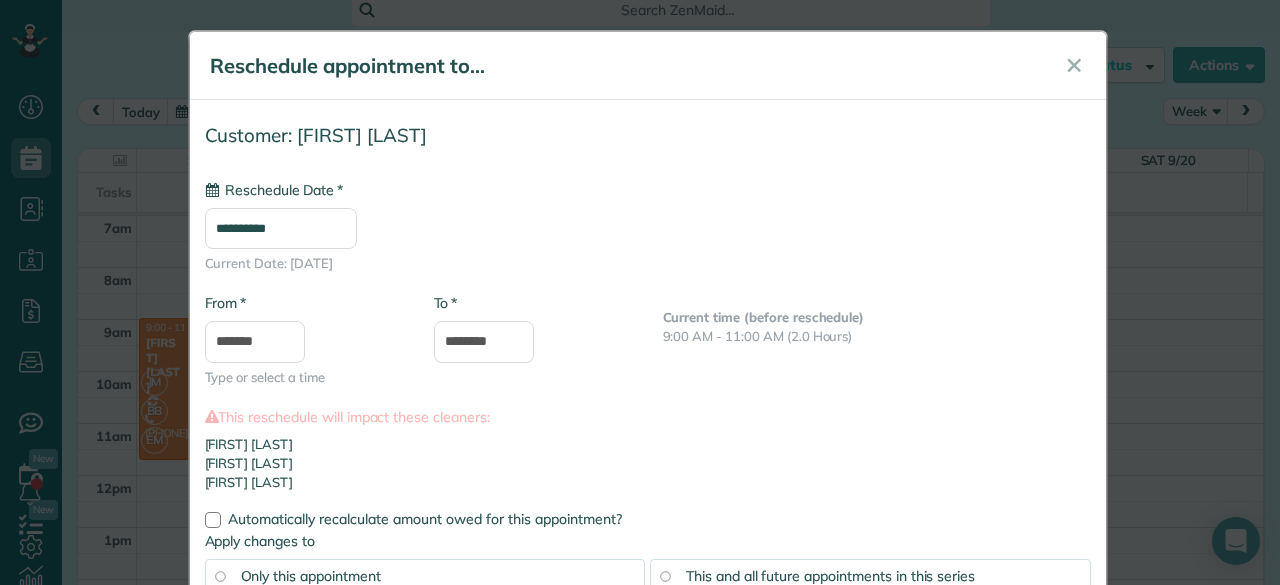 type on "**********" 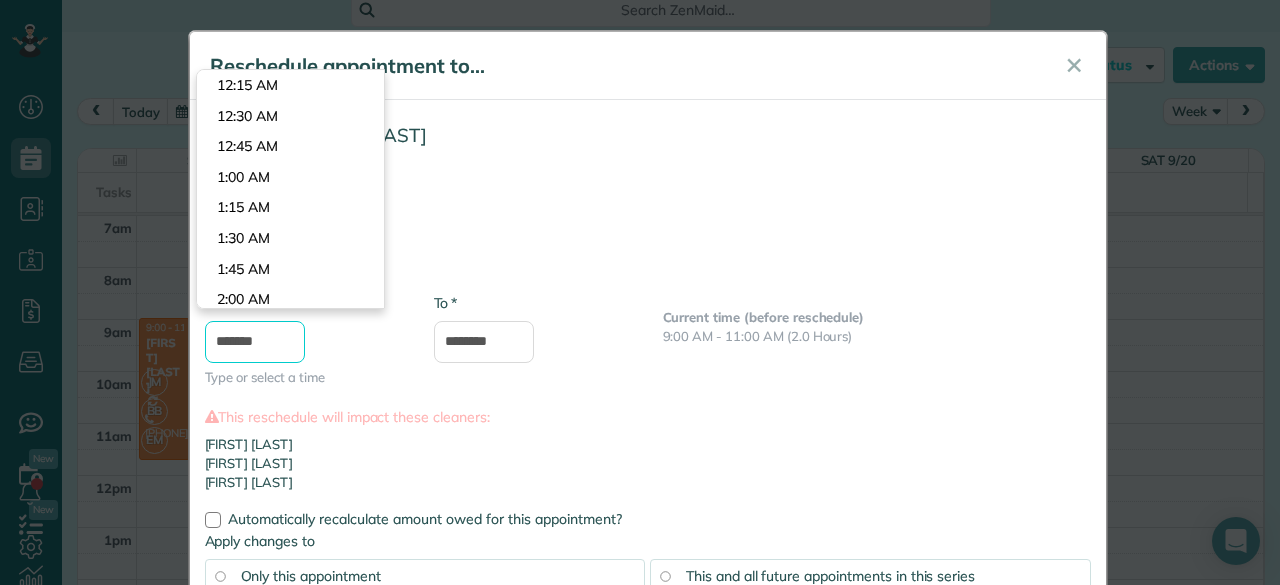 click on "*******" at bounding box center (255, 342) 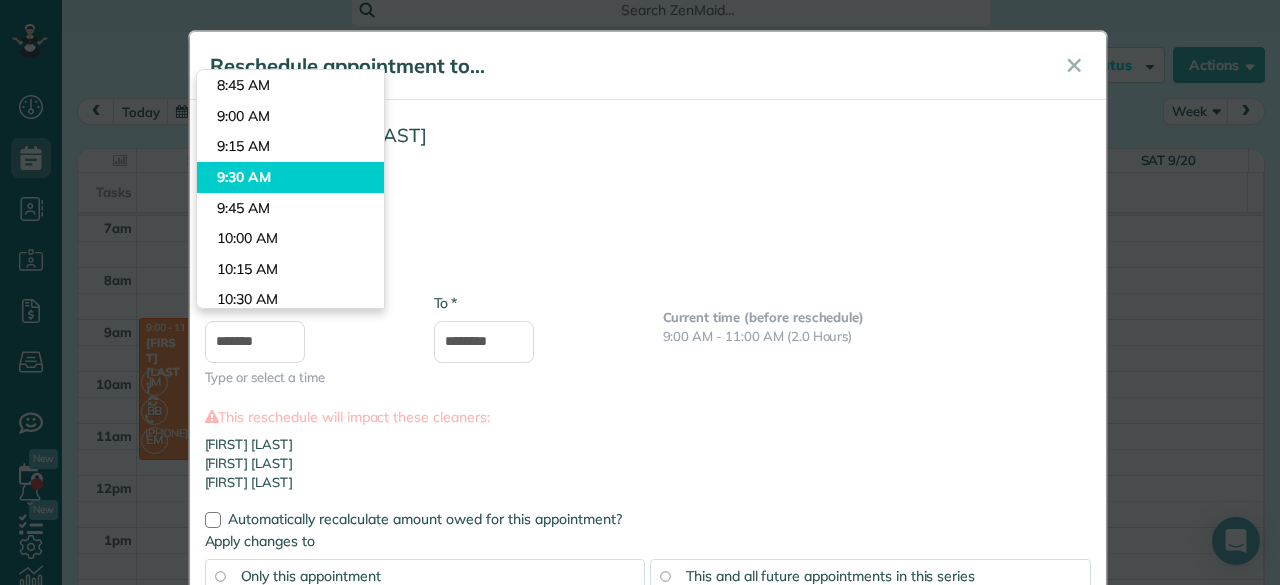 type on "*******" 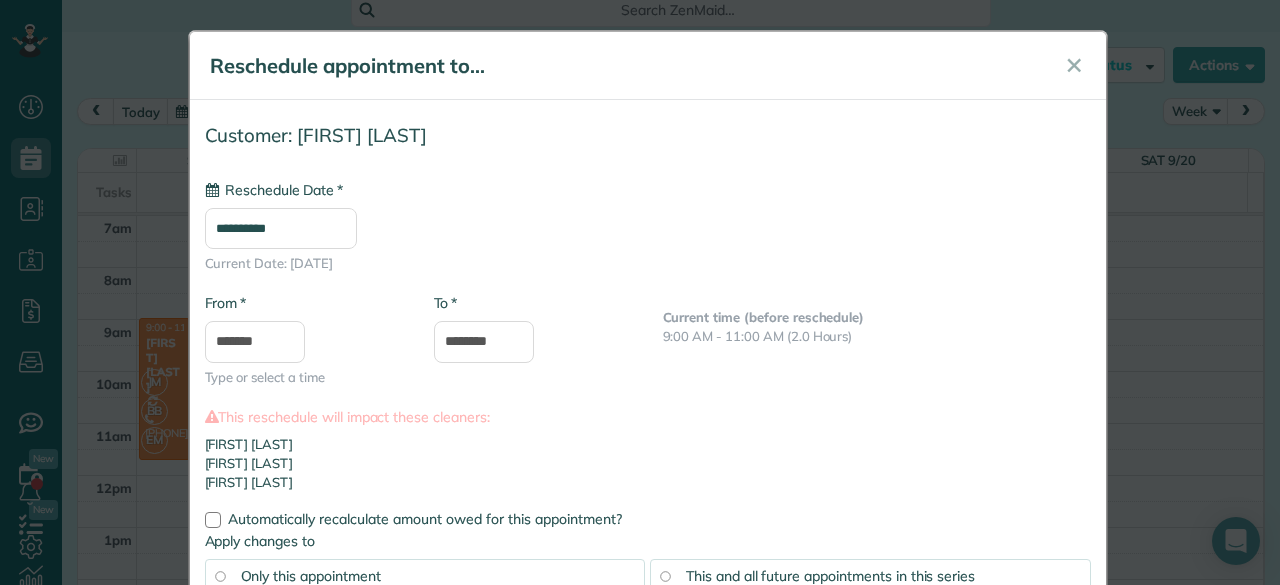 click on "Dashboard
Scheduling
Calendar View
List View
Dispatch View - Weekly scheduling (Beta)" at bounding box center [640, 292] 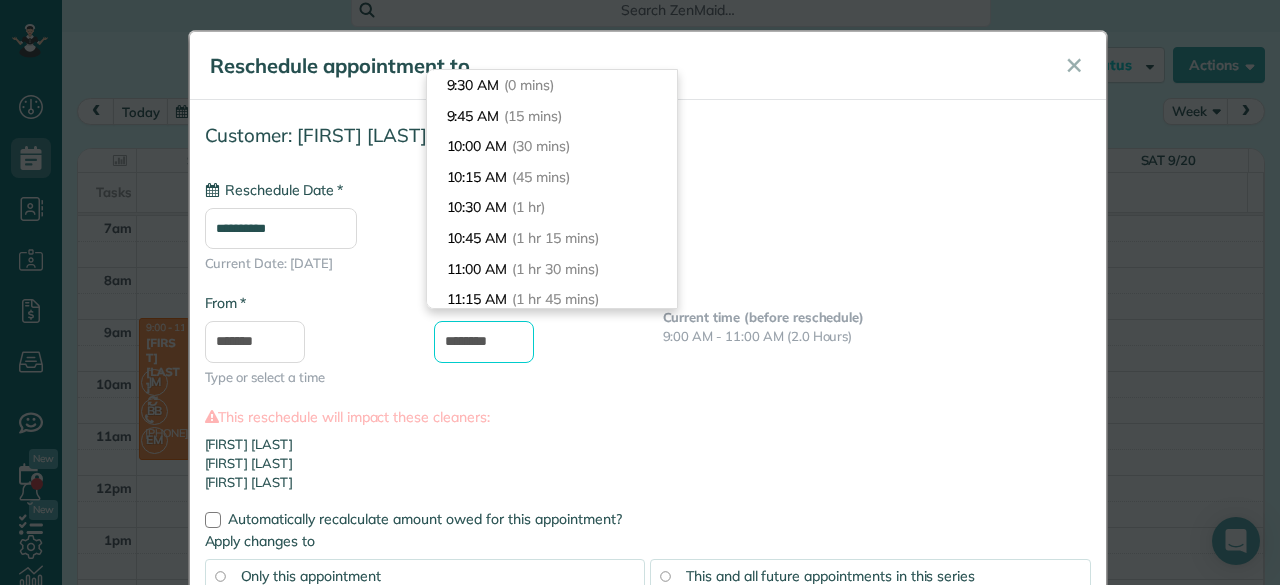 click on "********" at bounding box center (484, 342) 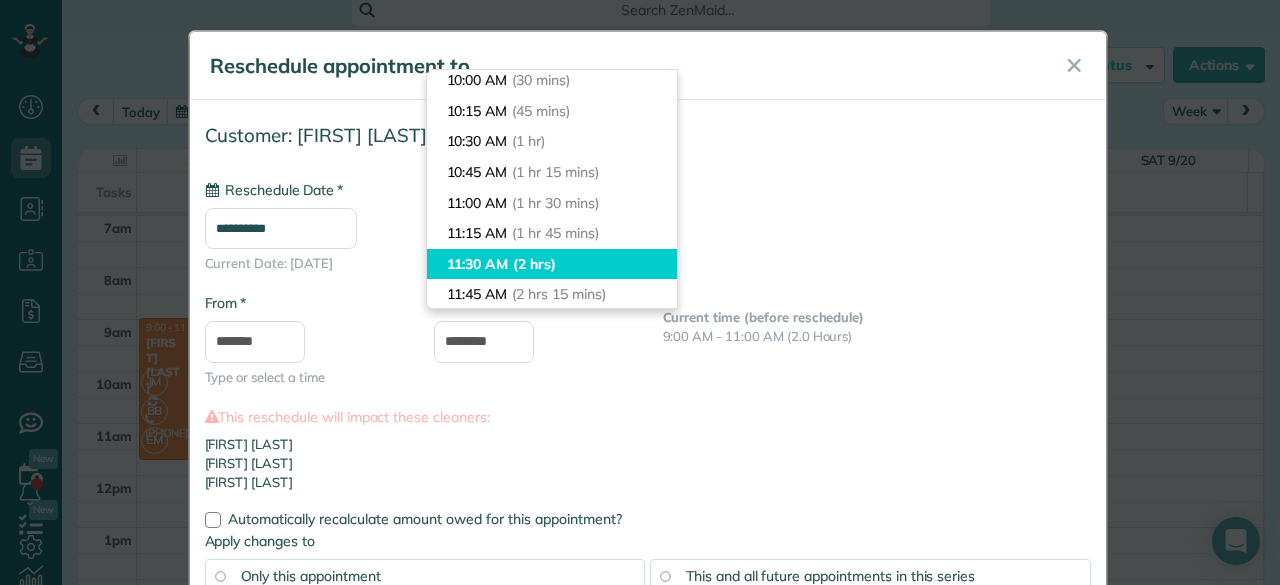 type on "********" 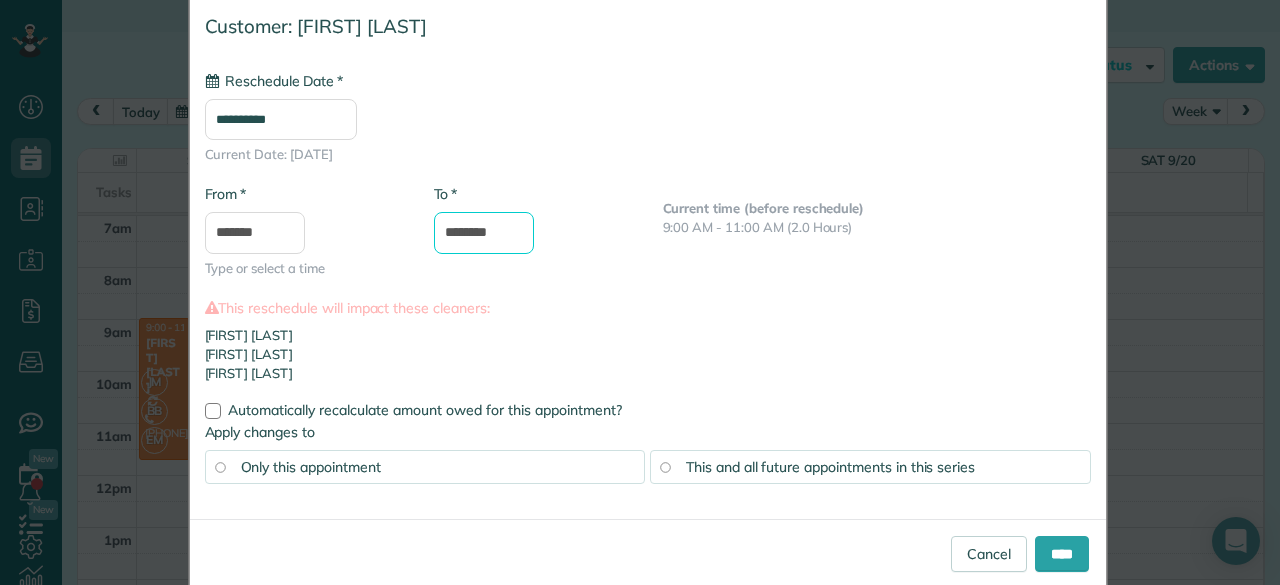 scroll, scrollTop: 114, scrollLeft: 0, axis: vertical 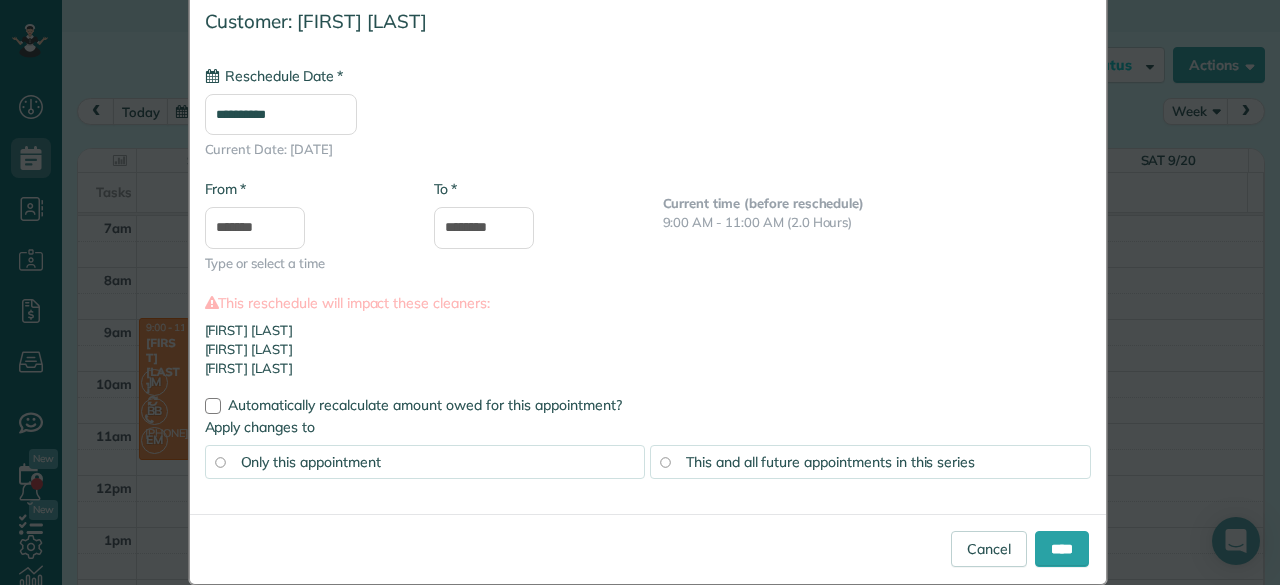 click on "Apply changes to
Only this appointment This and all future appointments in this series" at bounding box center [648, 458] 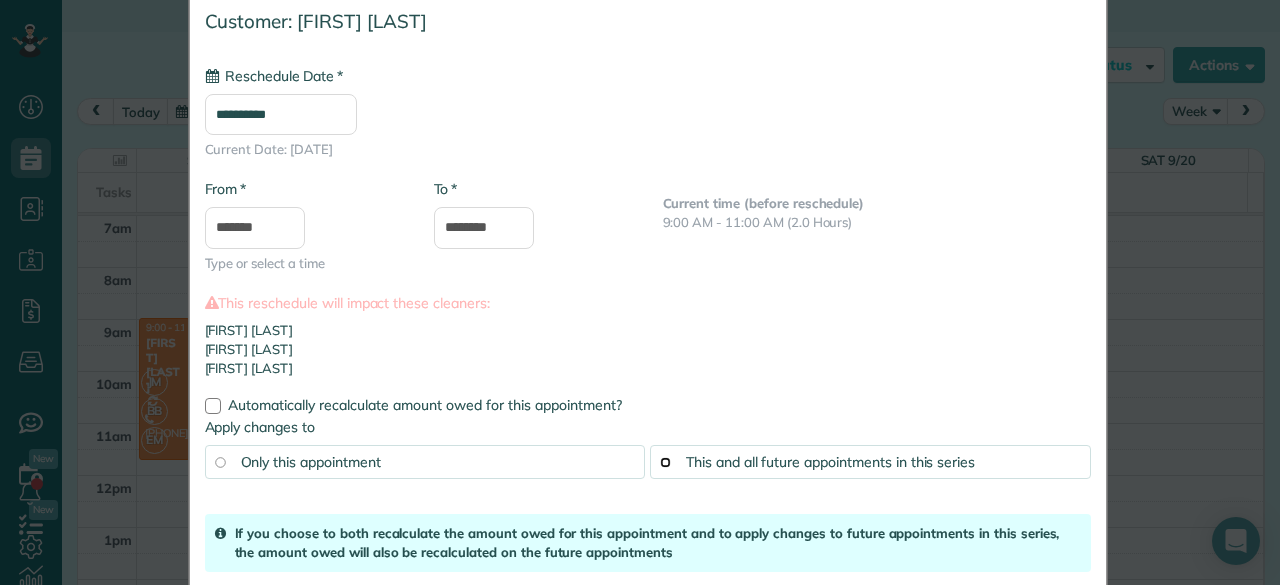 scroll, scrollTop: 230, scrollLeft: 0, axis: vertical 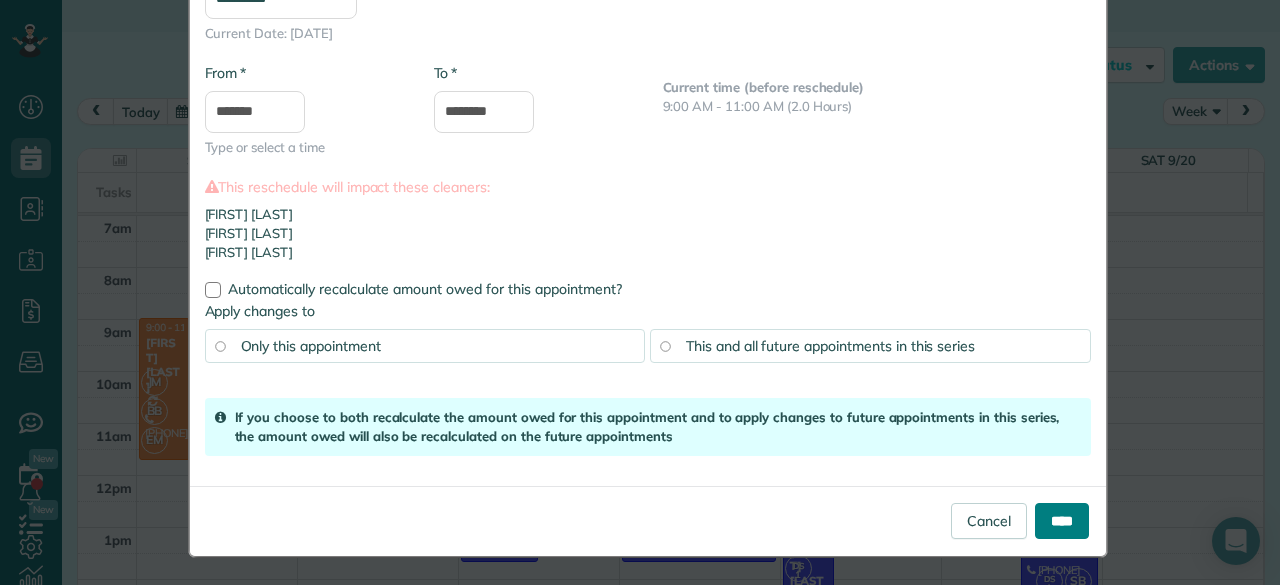 click on "****" at bounding box center (1062, 521) 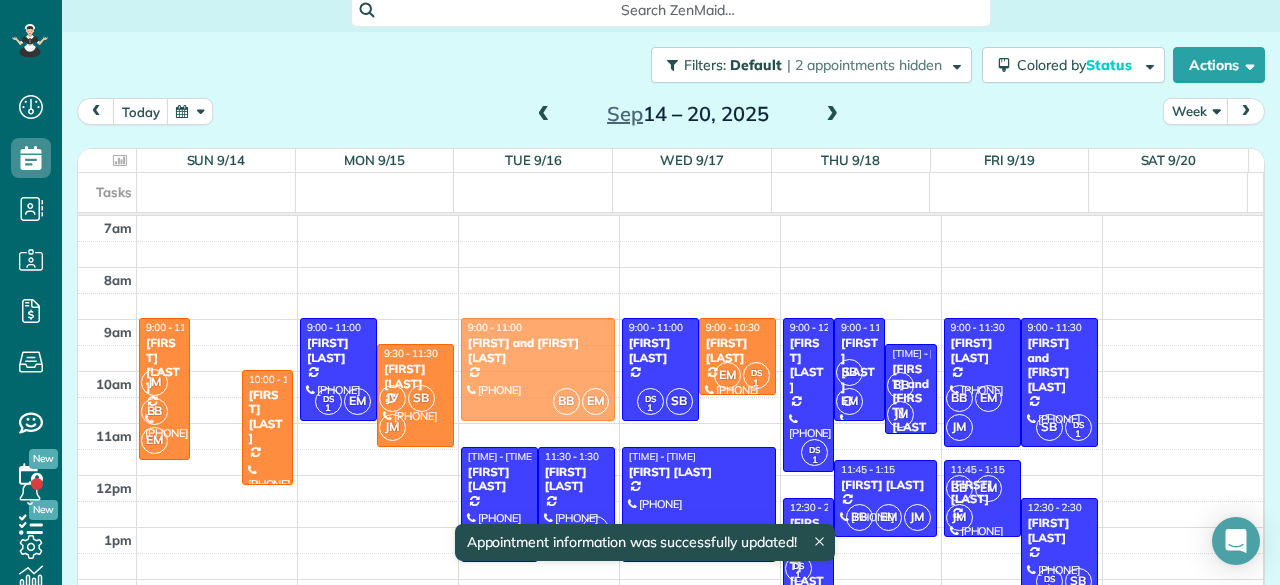 drag, startPoint x: 208, startPoint y: 349, endPoint x: 470, endPoint y: 351, distance: 262.00763 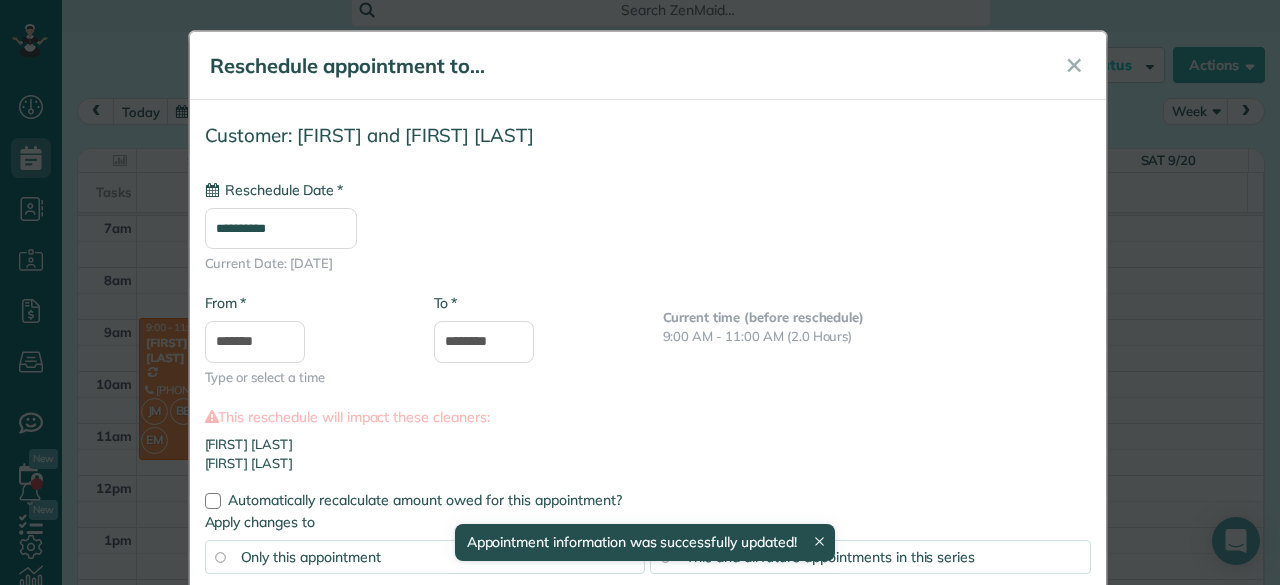 scroll, scrollTop: 122, scrollLeft: 0, axis: vertical 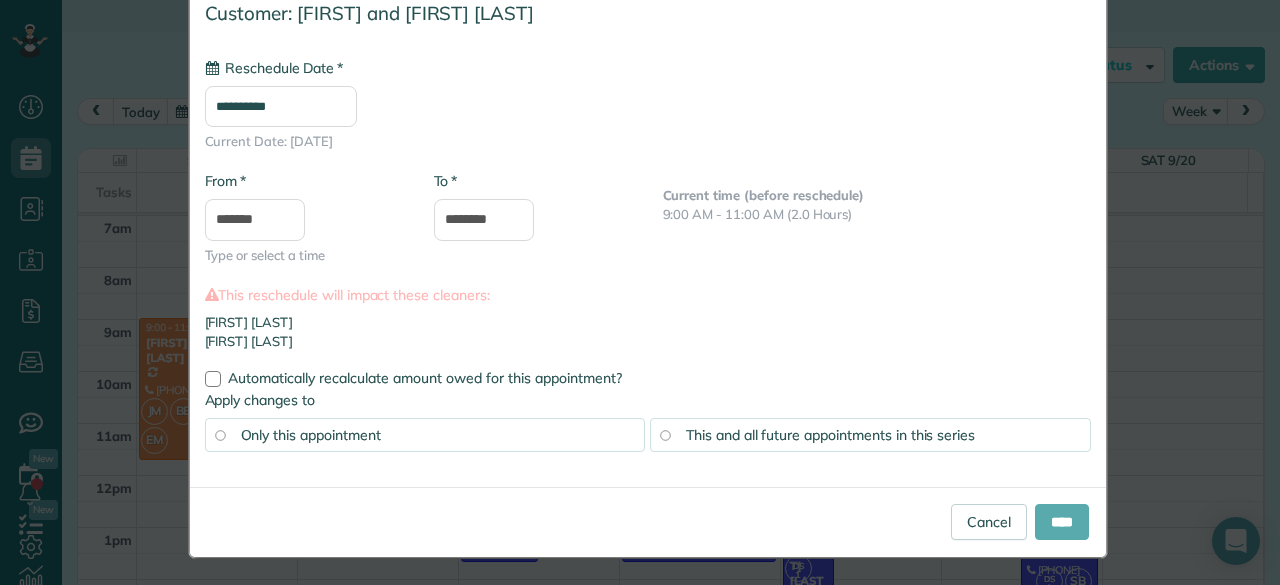 type on "**********" 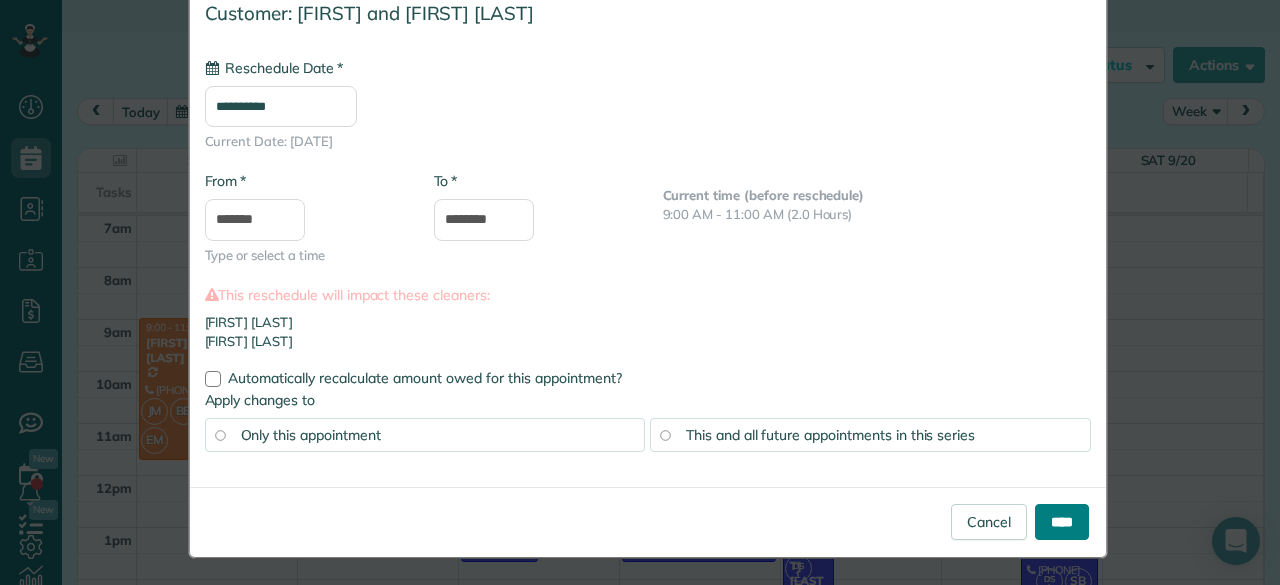 click on "****" at bounding box center [1062, 522] 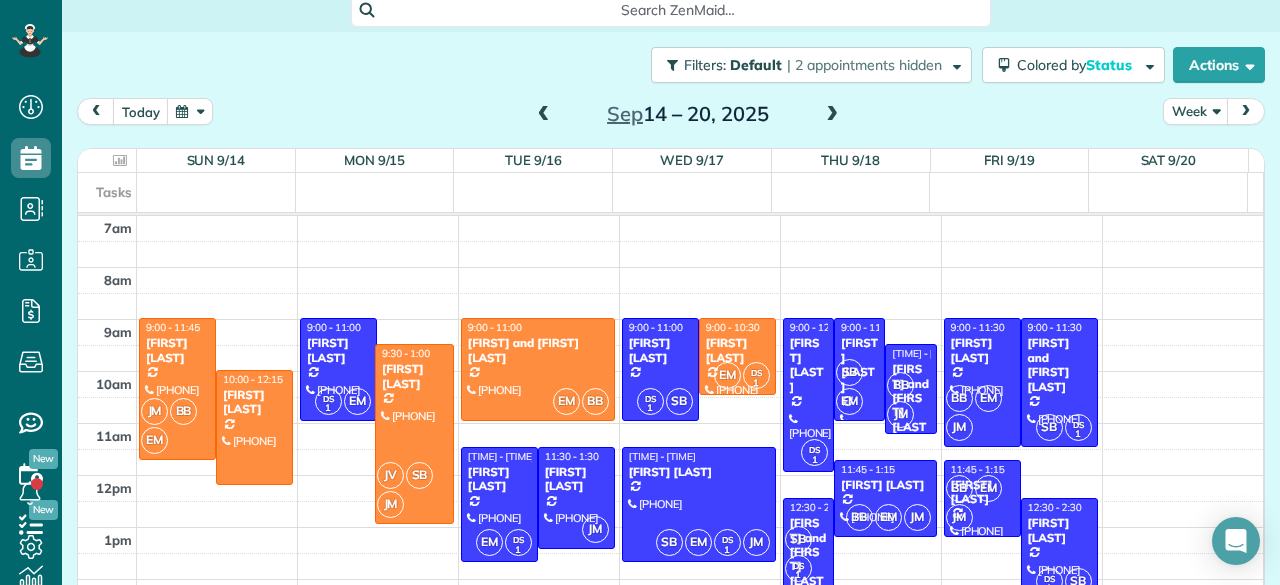drag, startPoint x: 398, startPoint y: 443, endPoint x: 401, endPoint y: 514, distance: 71.063354 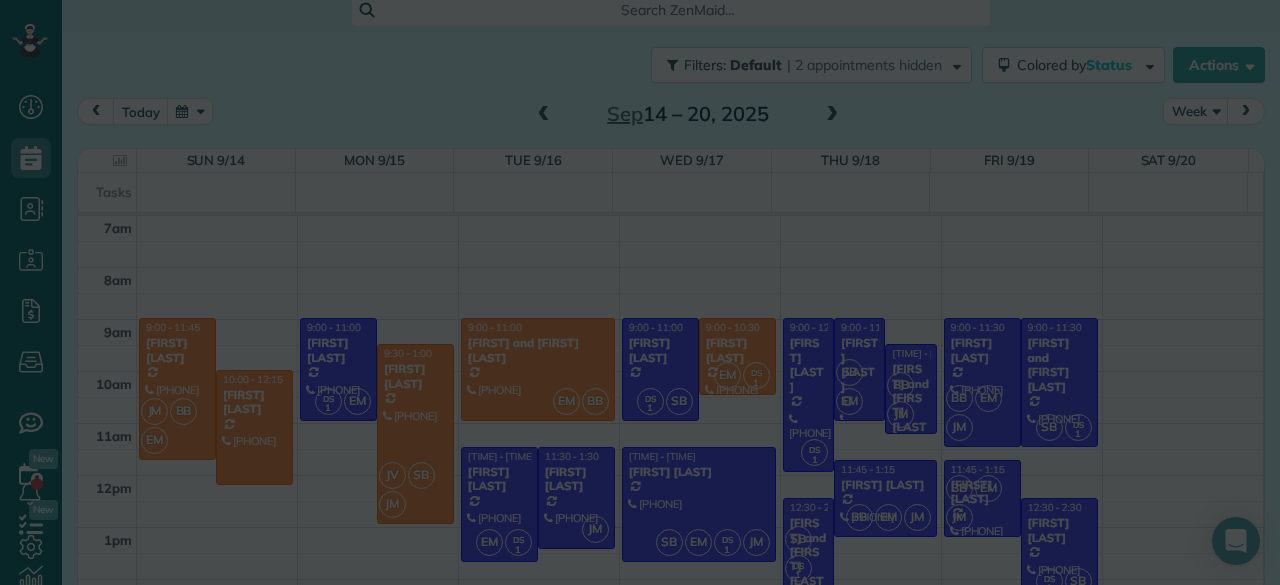scroll, scrollTop: 0, scrollLeft: 0, axis: both 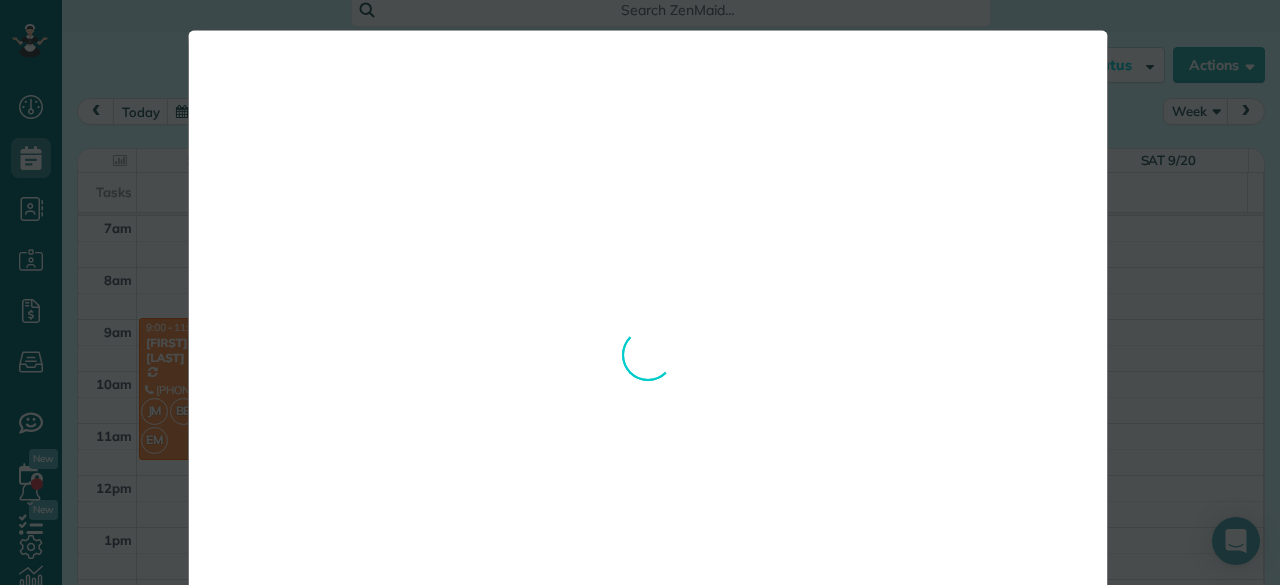 click on "**********" at bounding box center [648, 355] 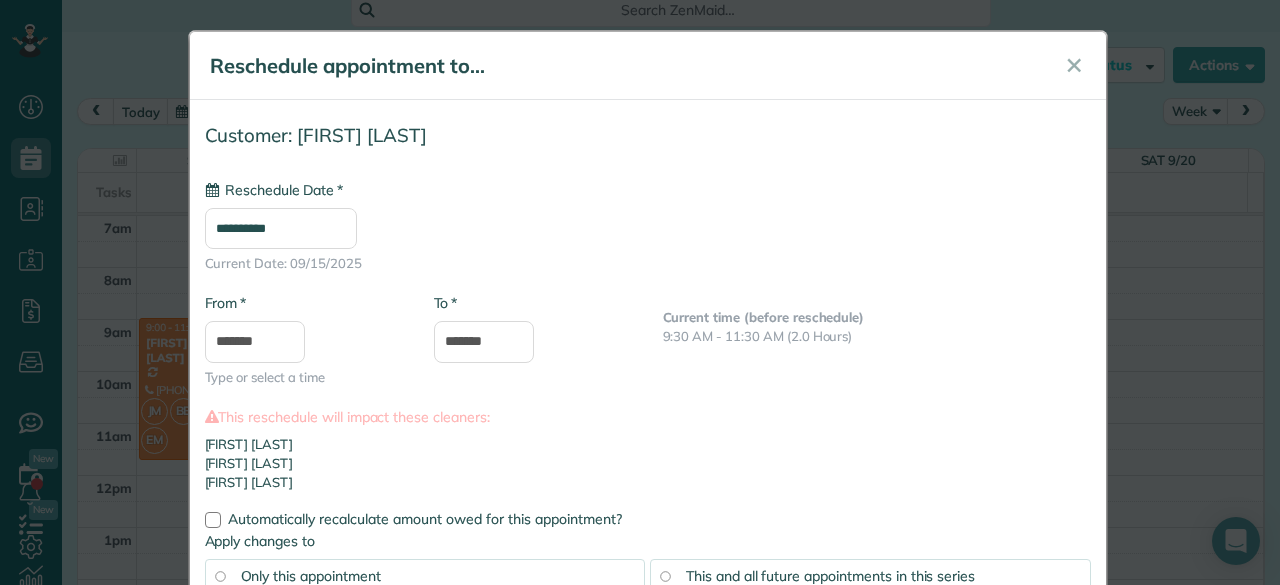 type on "**********" 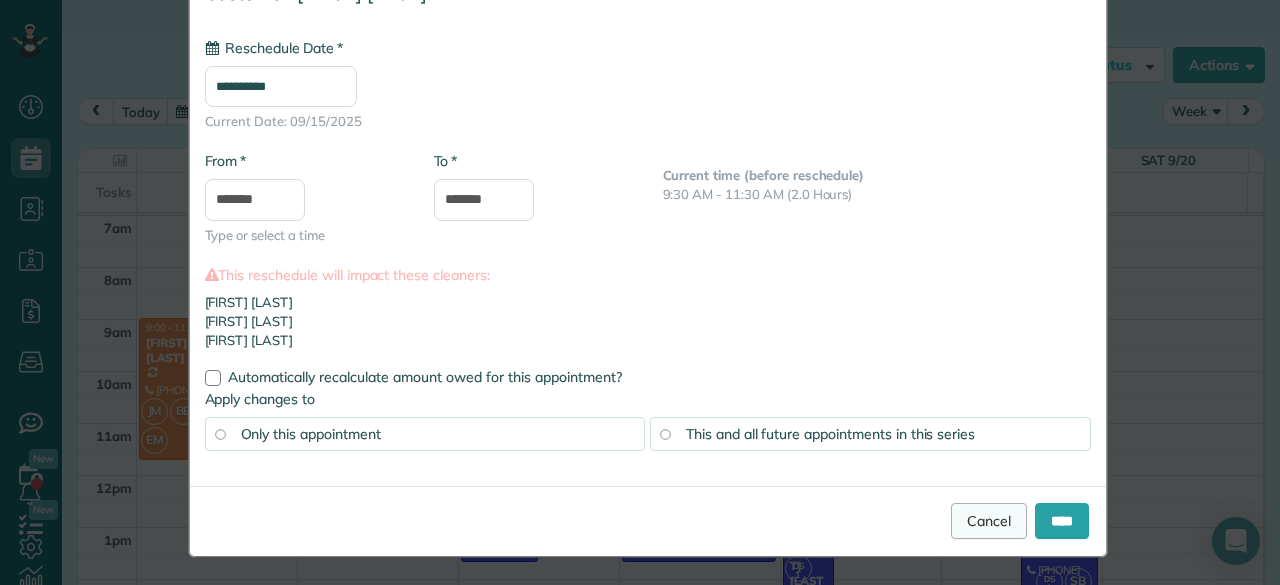 click on "Cancel" at bounding box center (989, 521) 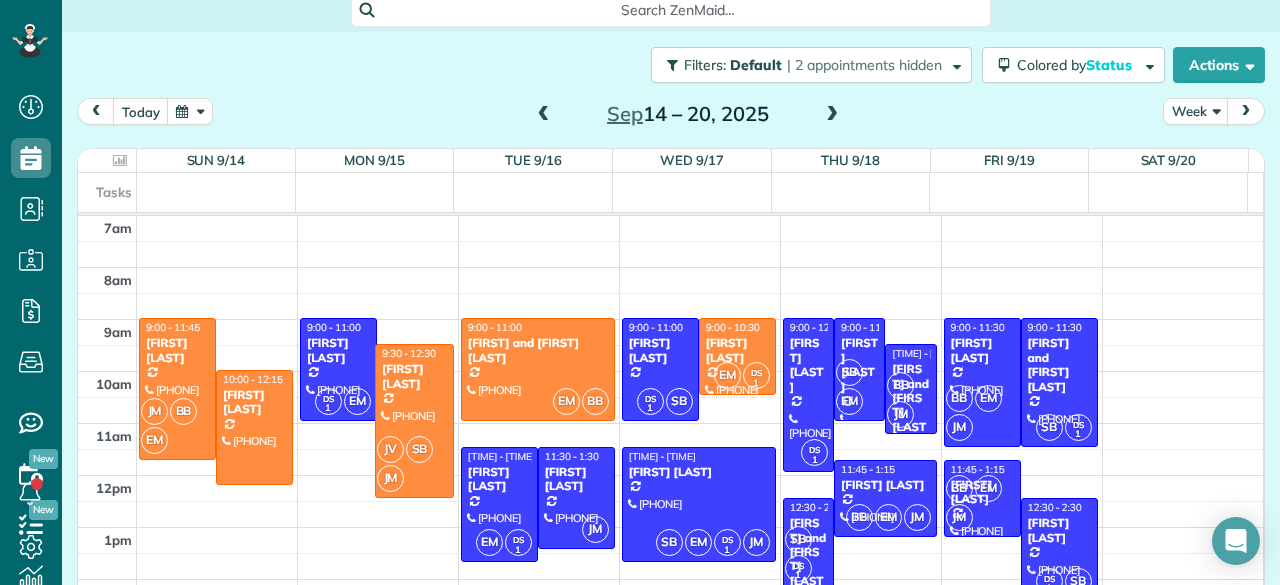 drag, startPoint x: 403, startPoint y: 443, endPoint x: 399, endPoint y: 494, distance: 51.156624 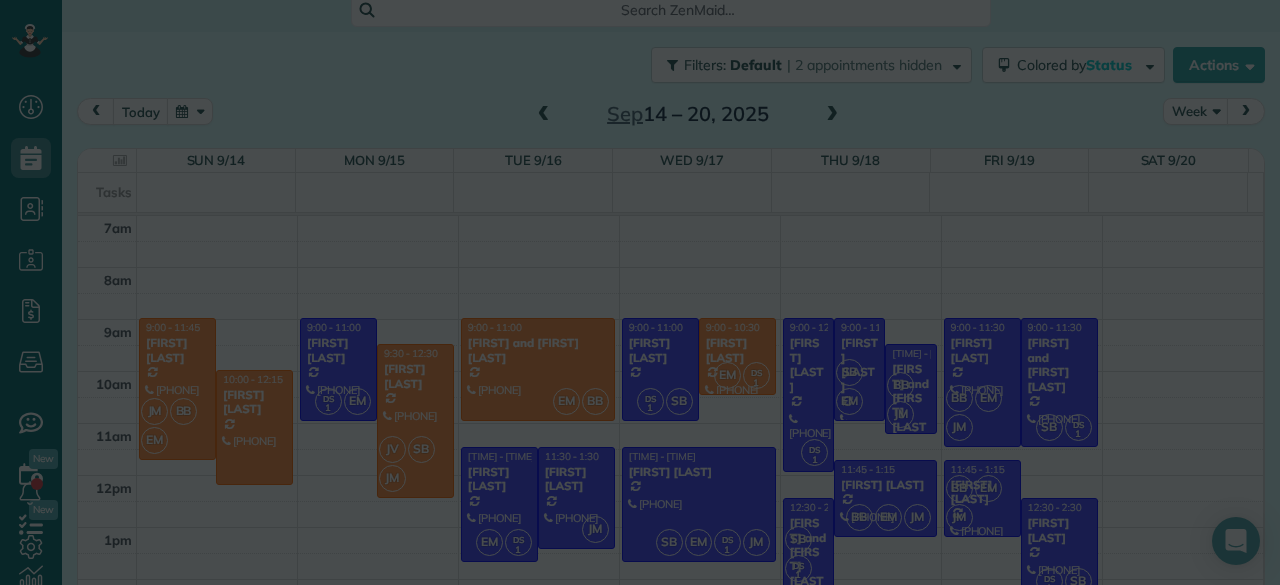 scroll, scrollTop: 0, scrollLeft: 0, axis: both 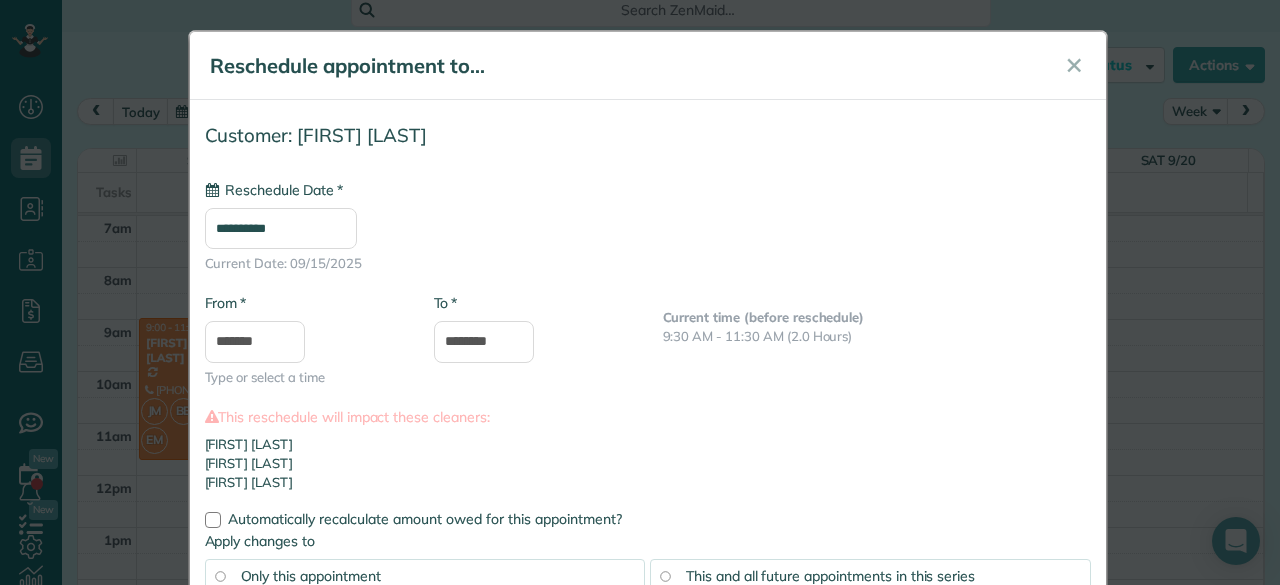 type on "**********" 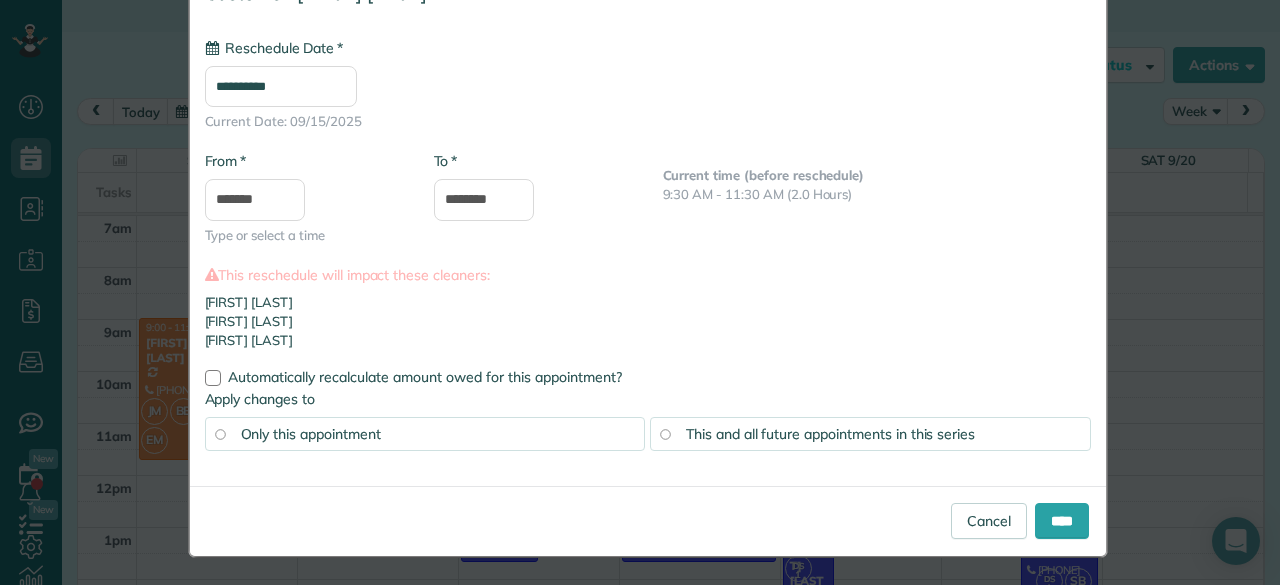 click on "This and all future appointments in this series" at bounding box center [830, 434] 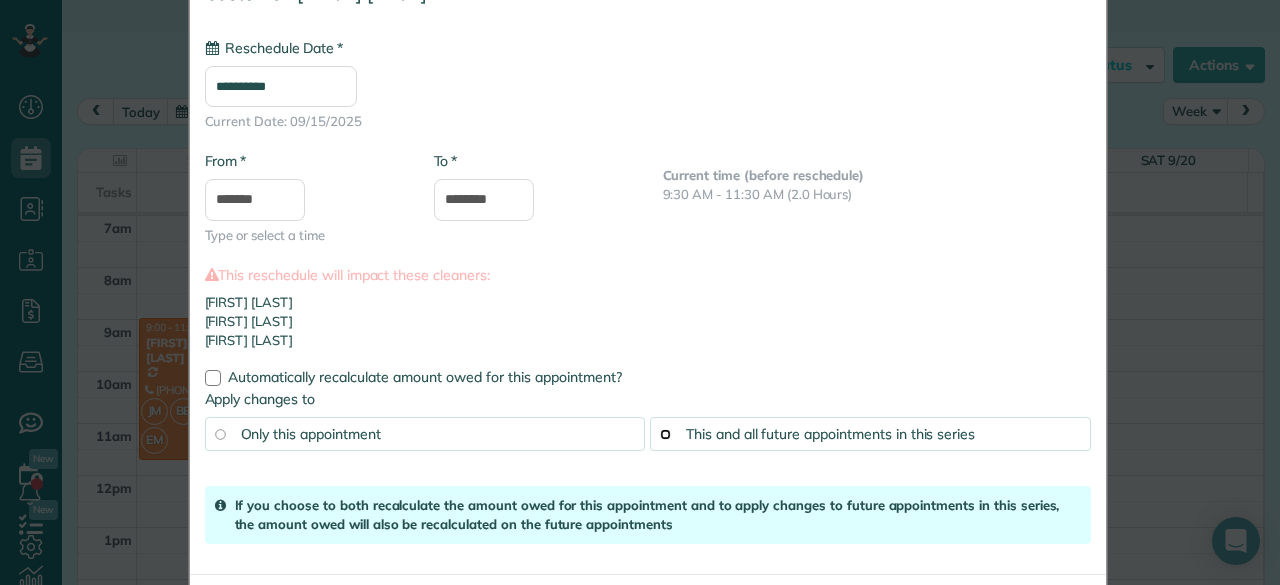 scroll, scrollTop: 166, scrollLeft: 0, axis: vertical 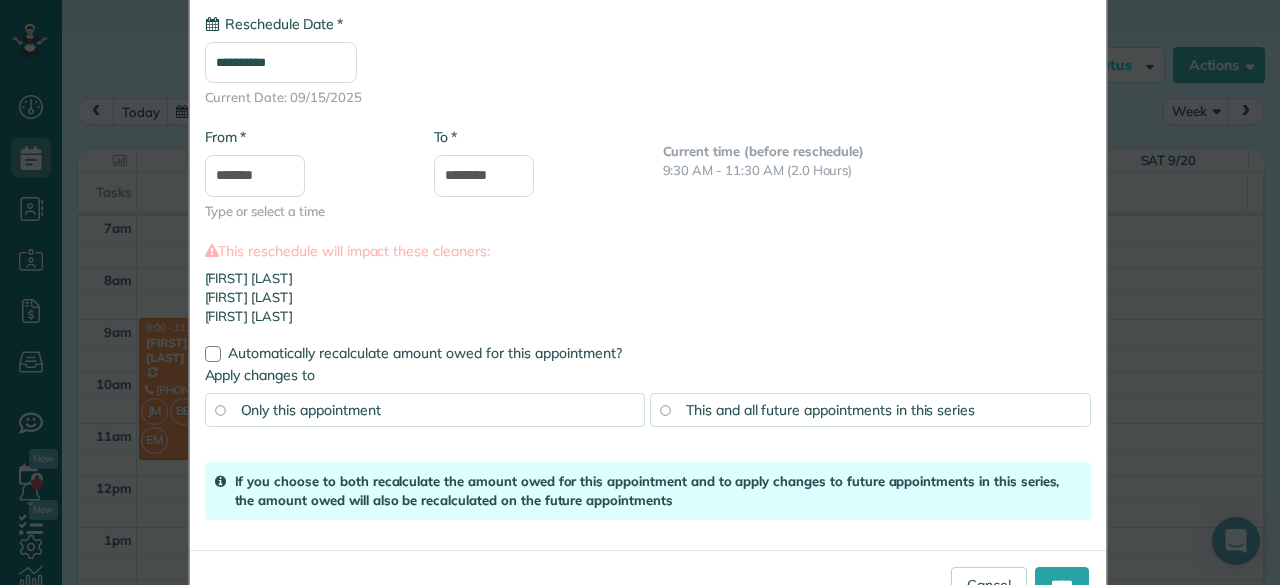 click on "This and all future appointments in this series" at bounding box center (870, 410) 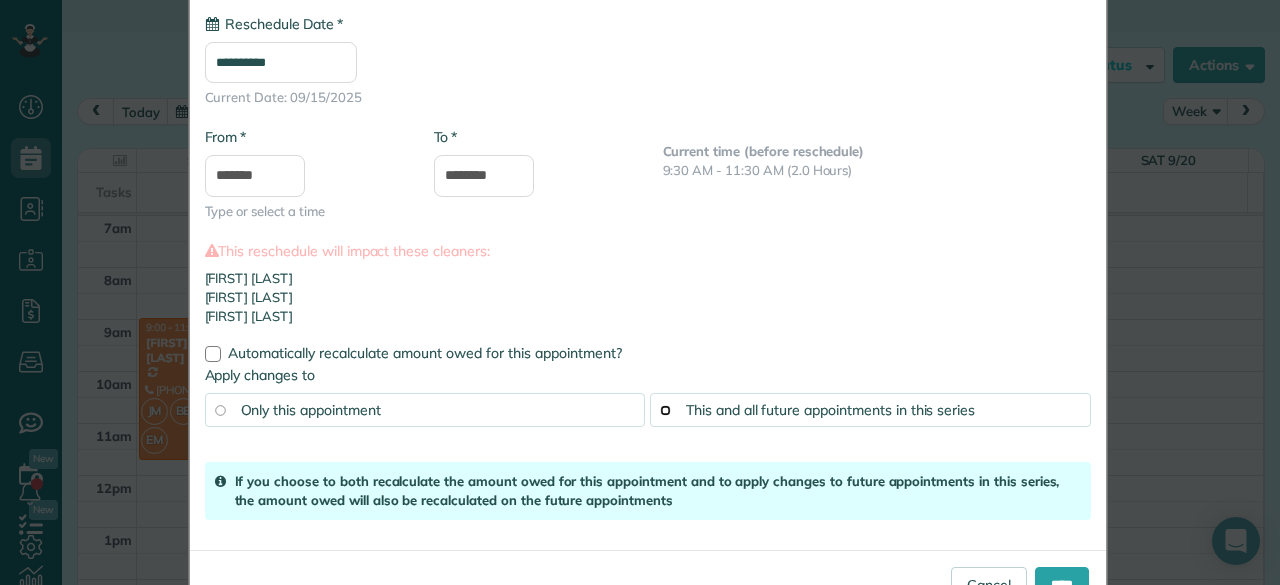 scroll, scrollTop: 230, scrollLeft: 0, axis: vertical 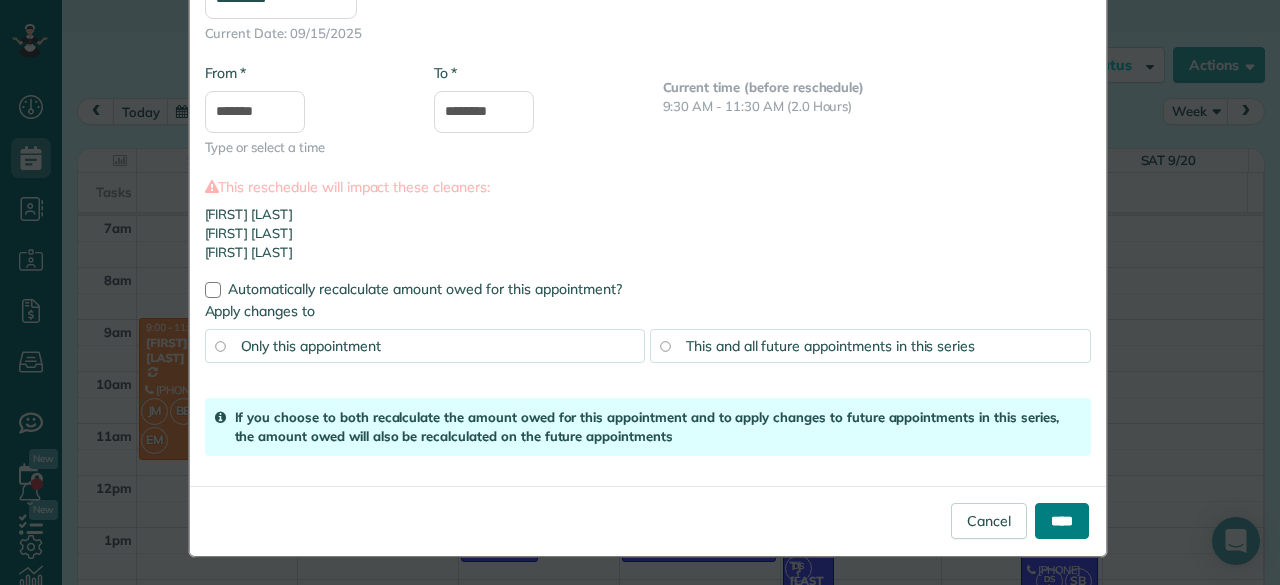 click on "****" at bounding box center [1062, 521] 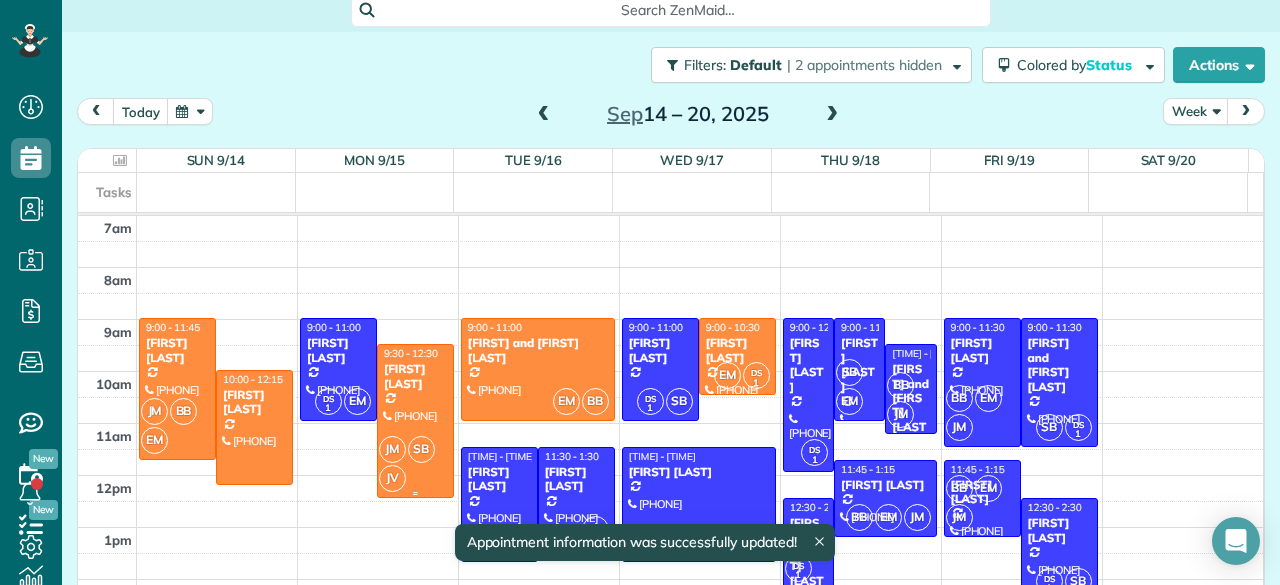 click on "JM" at bounding box center [392, 449] 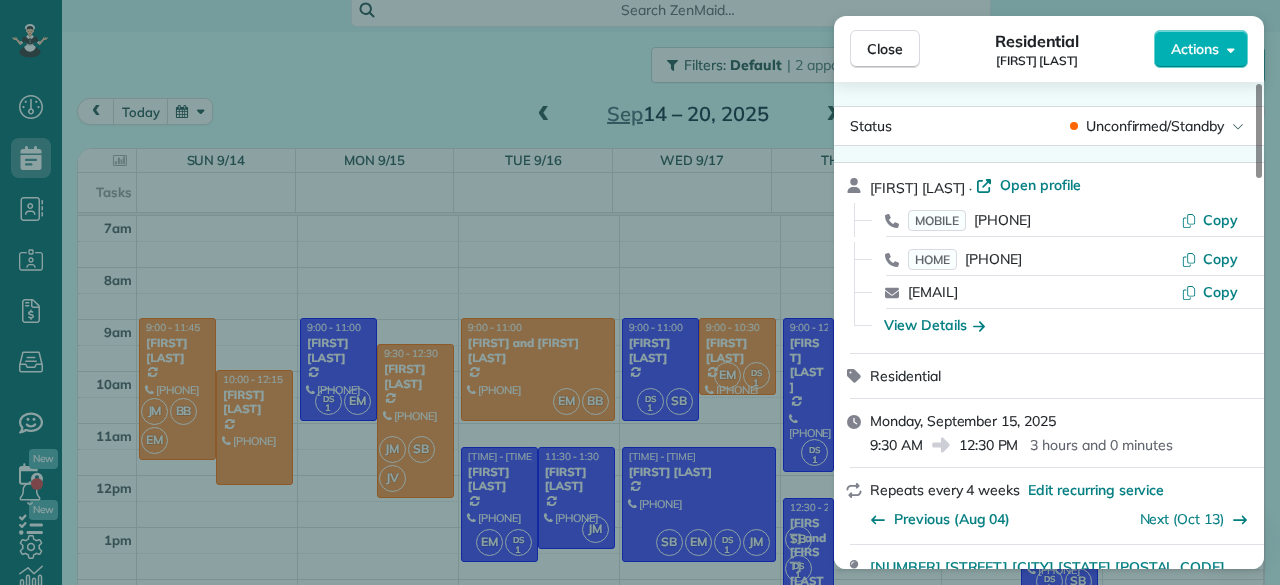 click on "Close Residential [FIRST] [LAST] Actions Status Unconfirmed/Standby [FIRST] [LAST] · Open profile MOBILE (555) 569-1675 Copy HOME (555) 416-6535 Copy julwielgus@comcast.net Copy View Details Residential [DAY], [DATE] [TIME] [TIME] [DURATION] Repeats every 4 weeks Edit recurring service Previous ([DATE]) Next ([DATE]) [NUMBER] [STREET] [CITY] [STATE] [POSTAL CODE] Service was not rated yet Setup ratings Cleaners Time in and out Assign Invite Cleaners [FIRST]   [LAST] [TIME] [TIME] [FIRST]   [LAST] [TIME] [TIME] [FIRST]   [LAST] [TIME] [TIME] Checklist Try Now Keep this appointment up to your standards. Stay on top of every detail, keep your cleaners organised, and your client happy. Assign a checklist Watch a 5 min demo Billing Billing actions Service Service Price Automatically calculated $0.00 Overcharge $0.00 Discount $0.00 Coupon discount - Primary tax - Secondary tax - Total appointment price $0.00 Tips collected $0.00 Mark as paid Total including tip $0.00 Appointment custom fields" at bounding box center (640, 292) 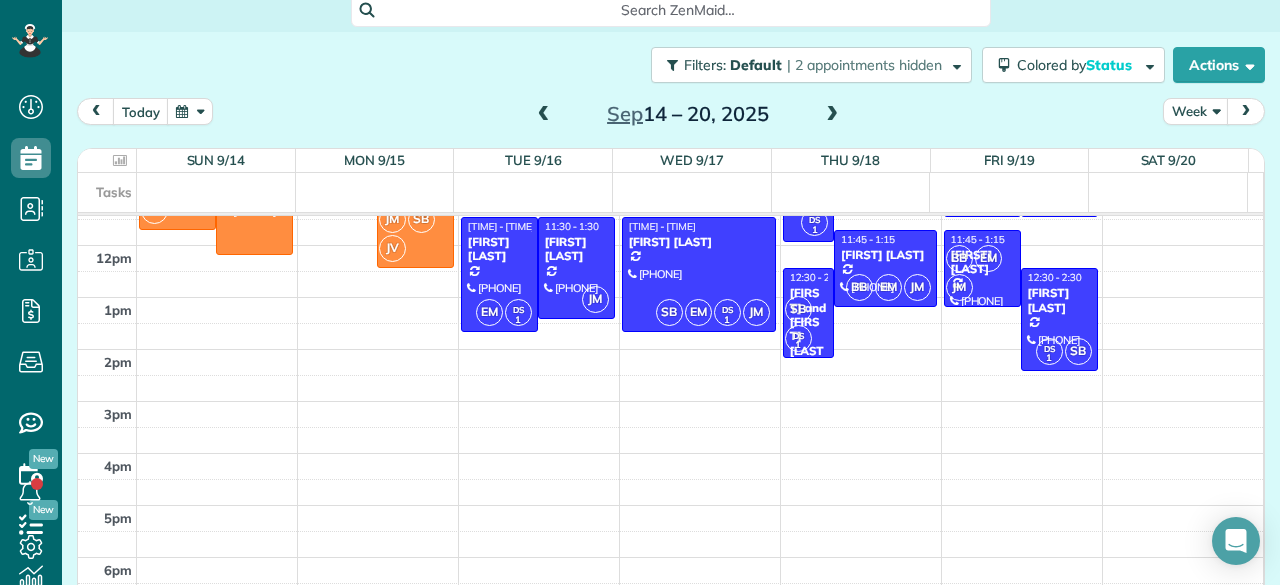 scroll, scrollTop: 231, scrollLeft: 0, axis: vertical 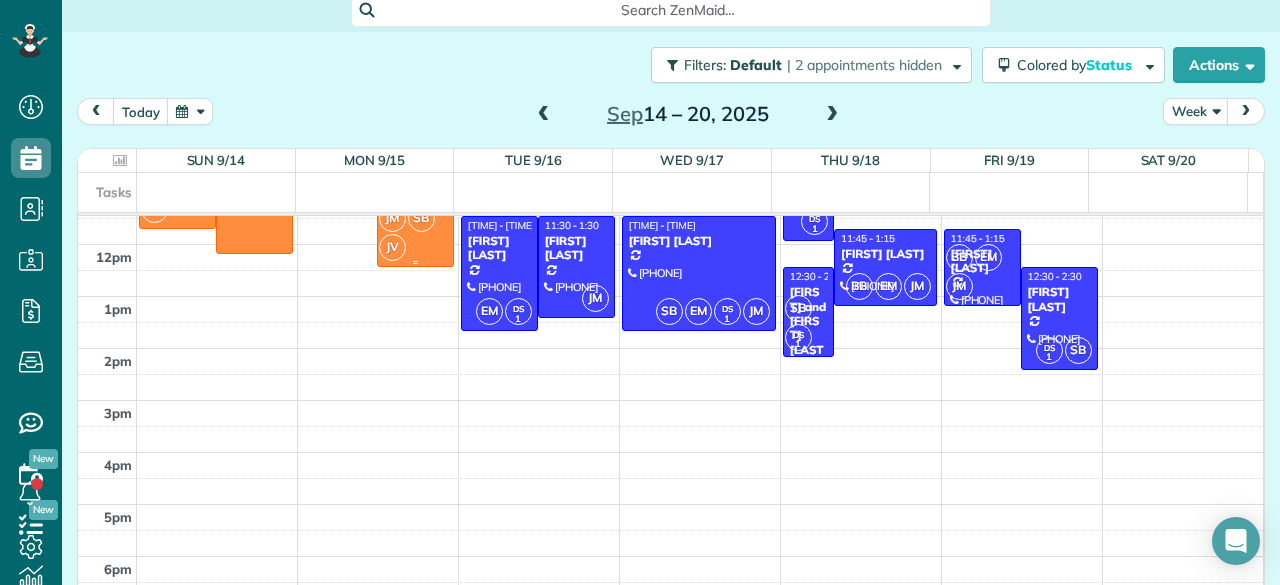 click on "JV" at bounding box center (392, 247) 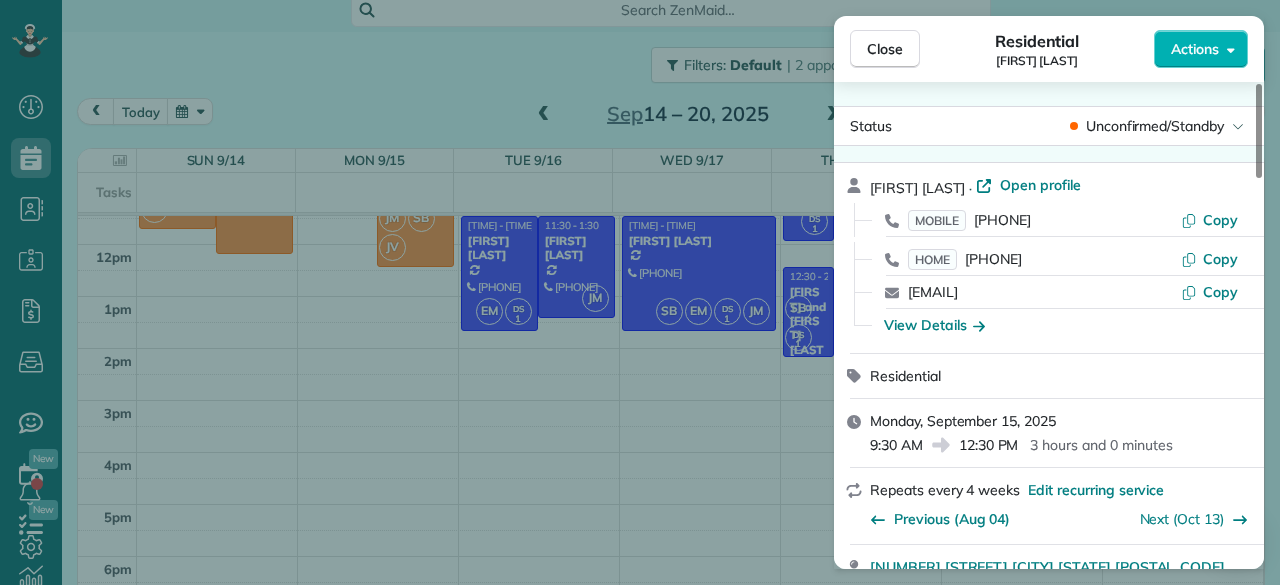 scroll, scrollTop: 230, scrollLeft: 0, axis: vertical 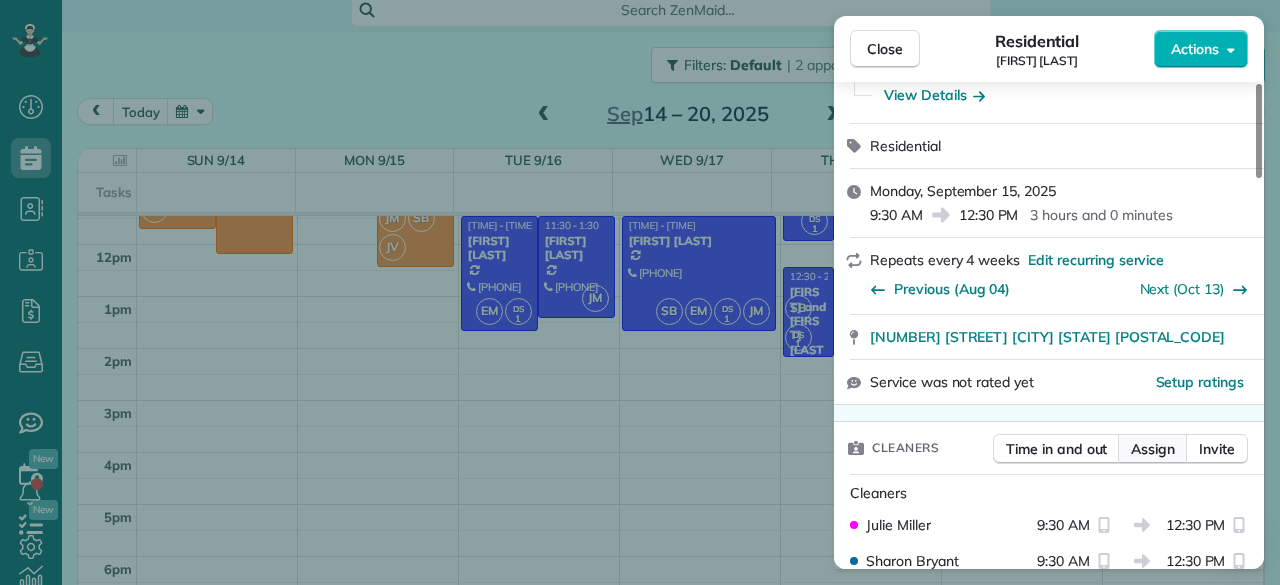 click on "Assign" at bounding box center [1153, 449] 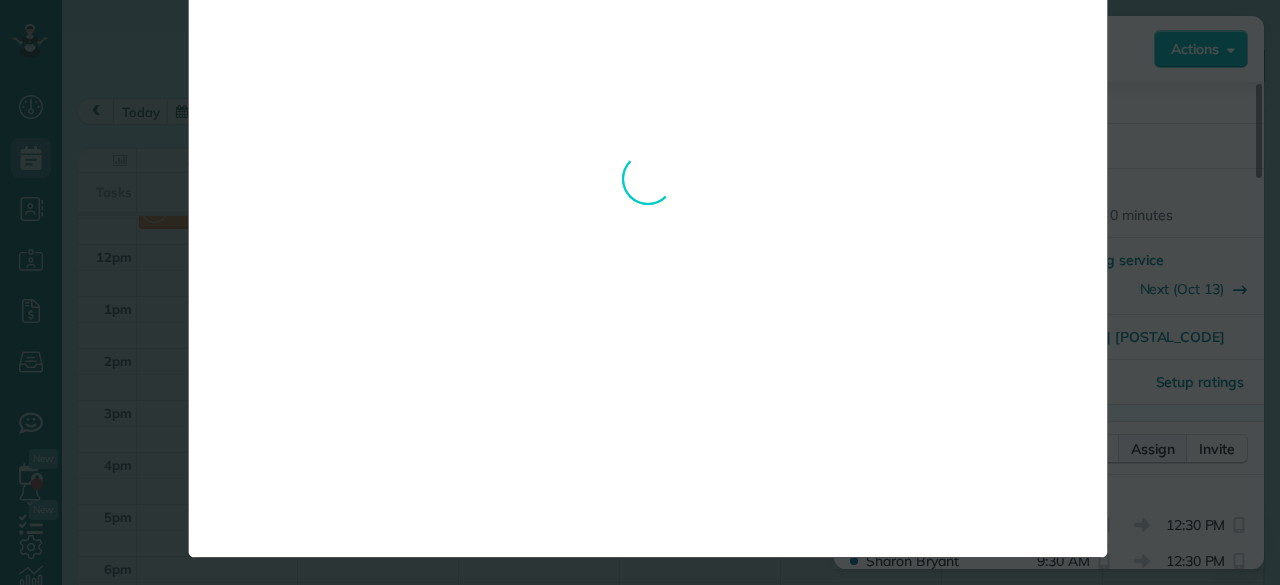 scroll, scrollTop: 0, scrollLeft: 0, axis: both 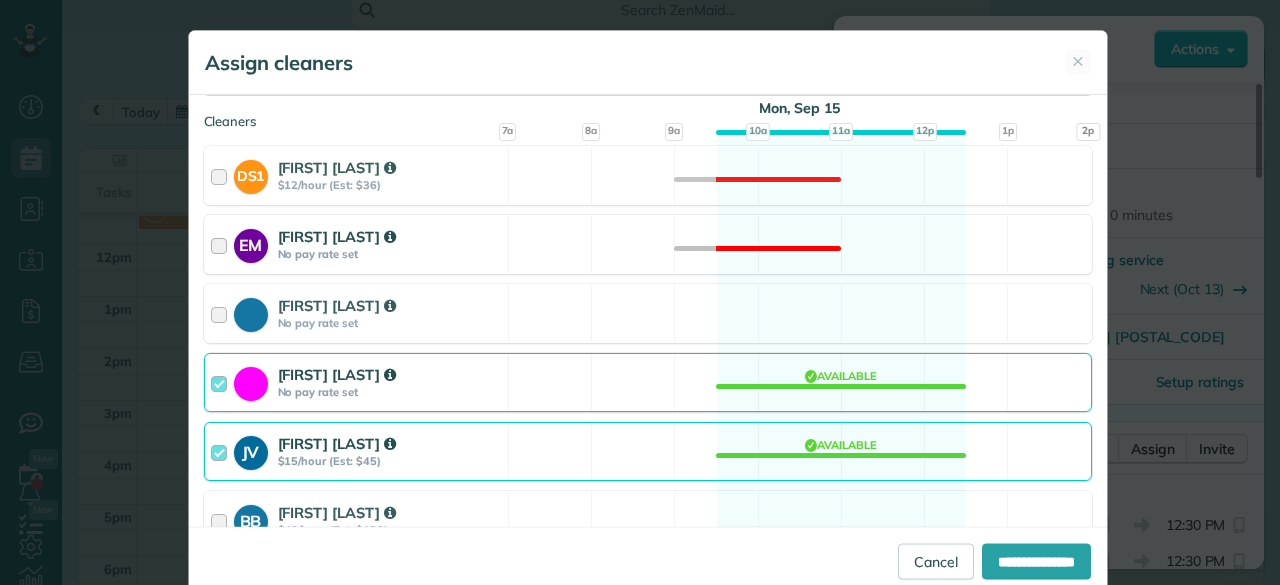 click on "[FIRST] [INITIAL]
[FIRST] [LAST]
$15/hour (Est: $45)
Available" at bounding box center [648, 451] 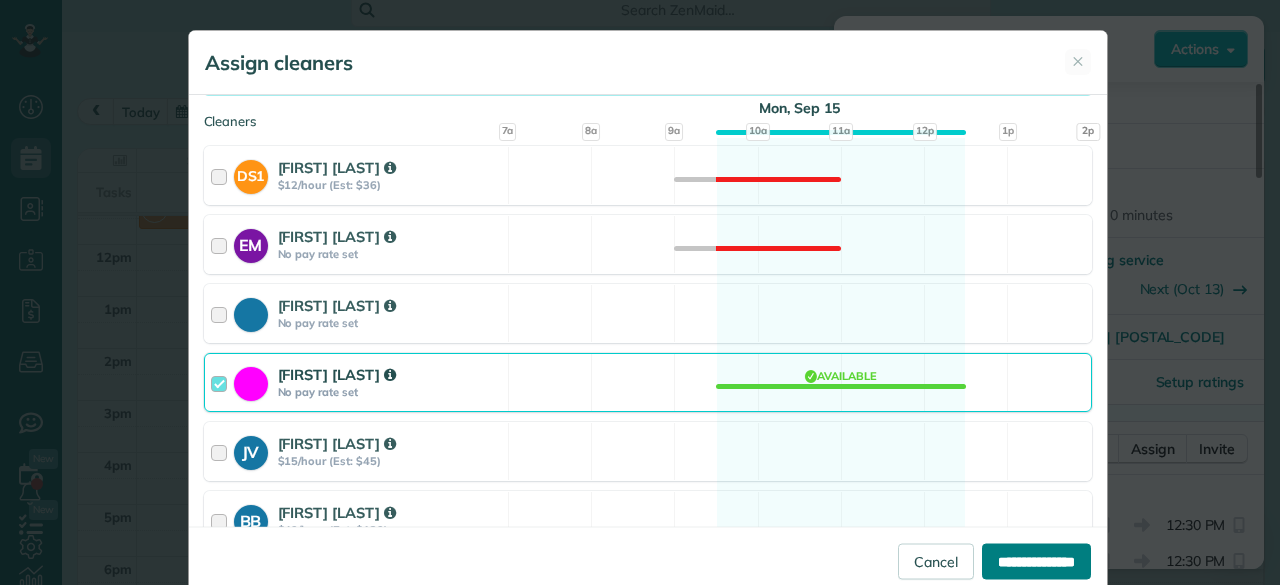 click on "**********" at bounding box center [1036, 561] 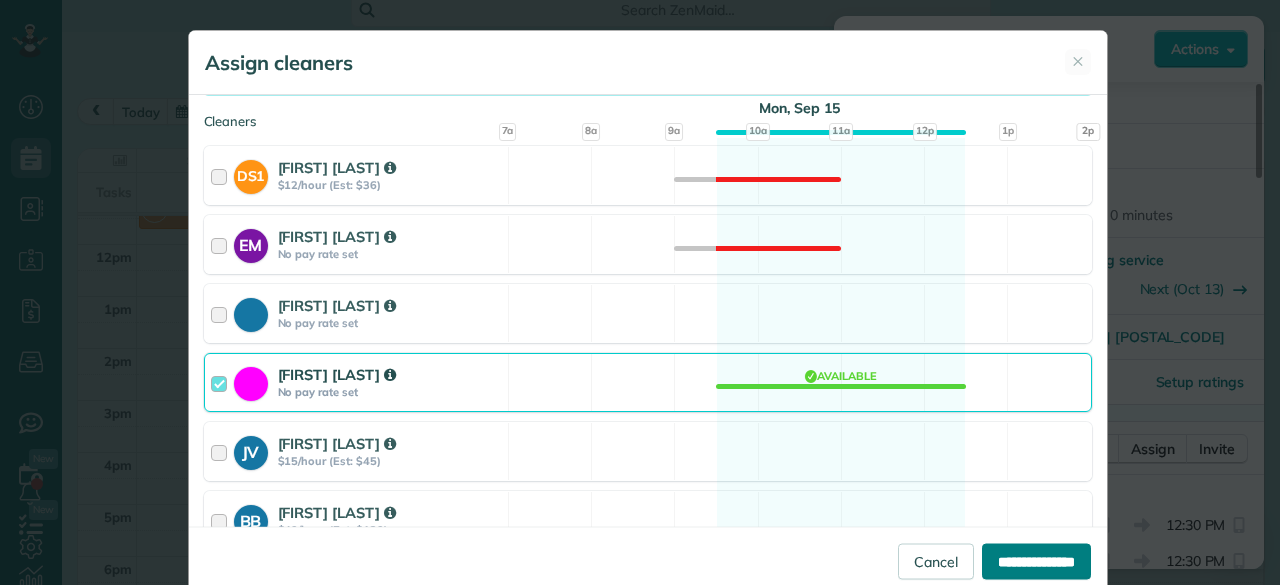 type on "**********" 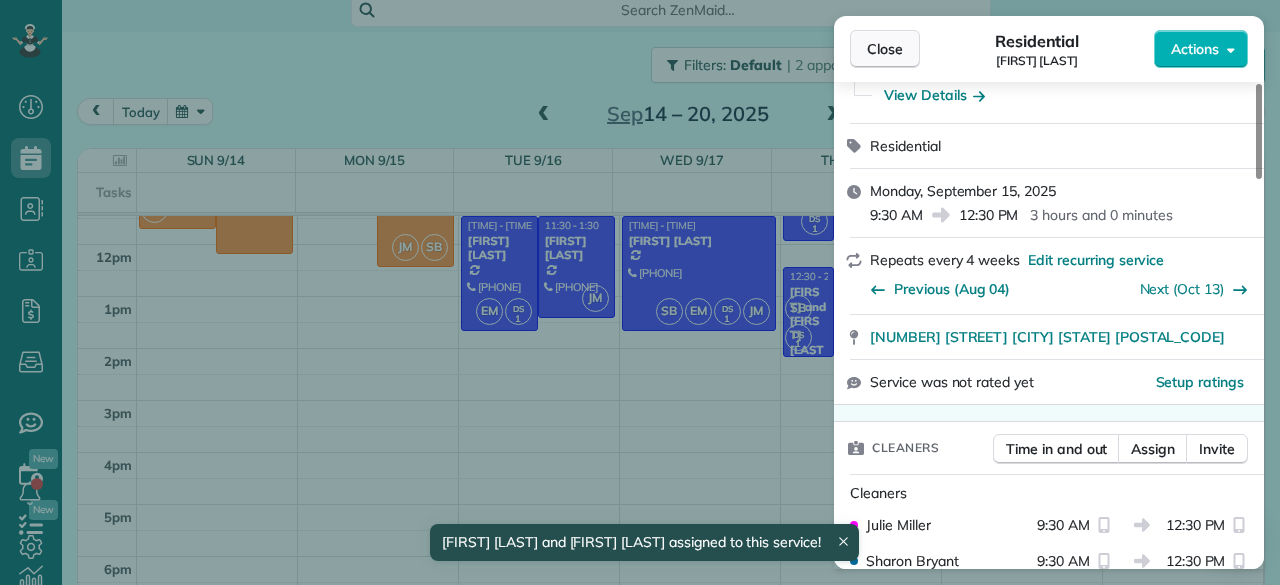 click on "Close" at bounding box center [885, 49] 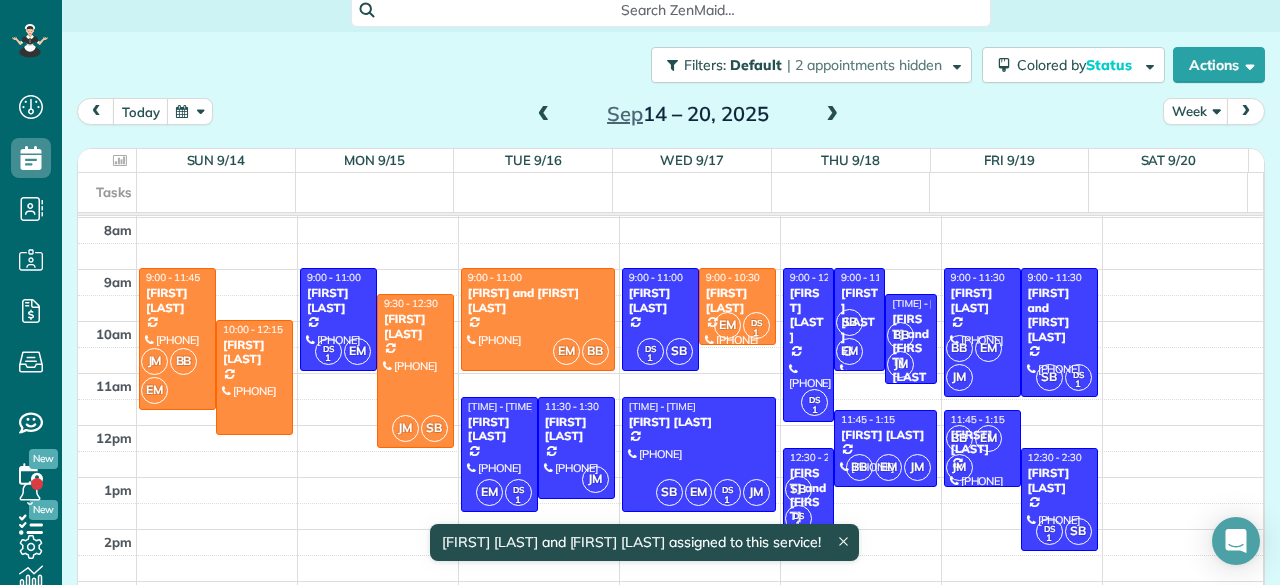 scroll, scrollTop: 52, scrollLeft: 0, axis: vertical 